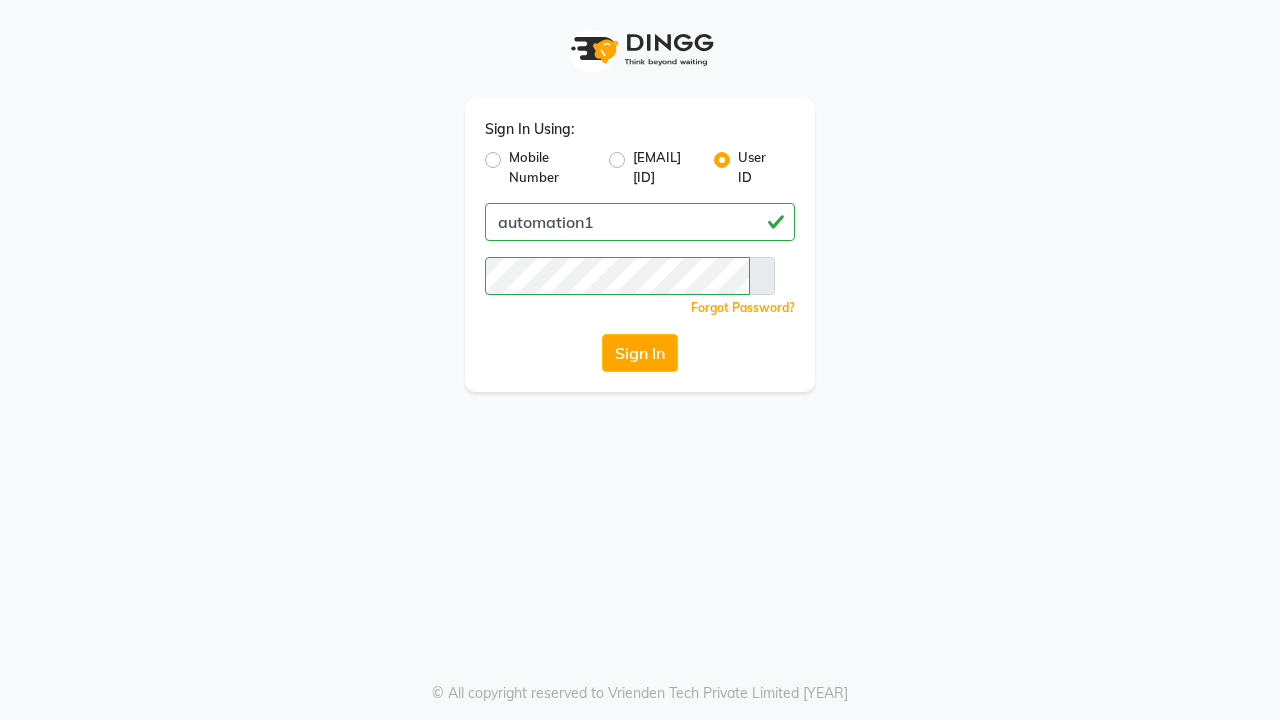 scroll, scrollTop: 0, scrollLeft: 0, axis: both 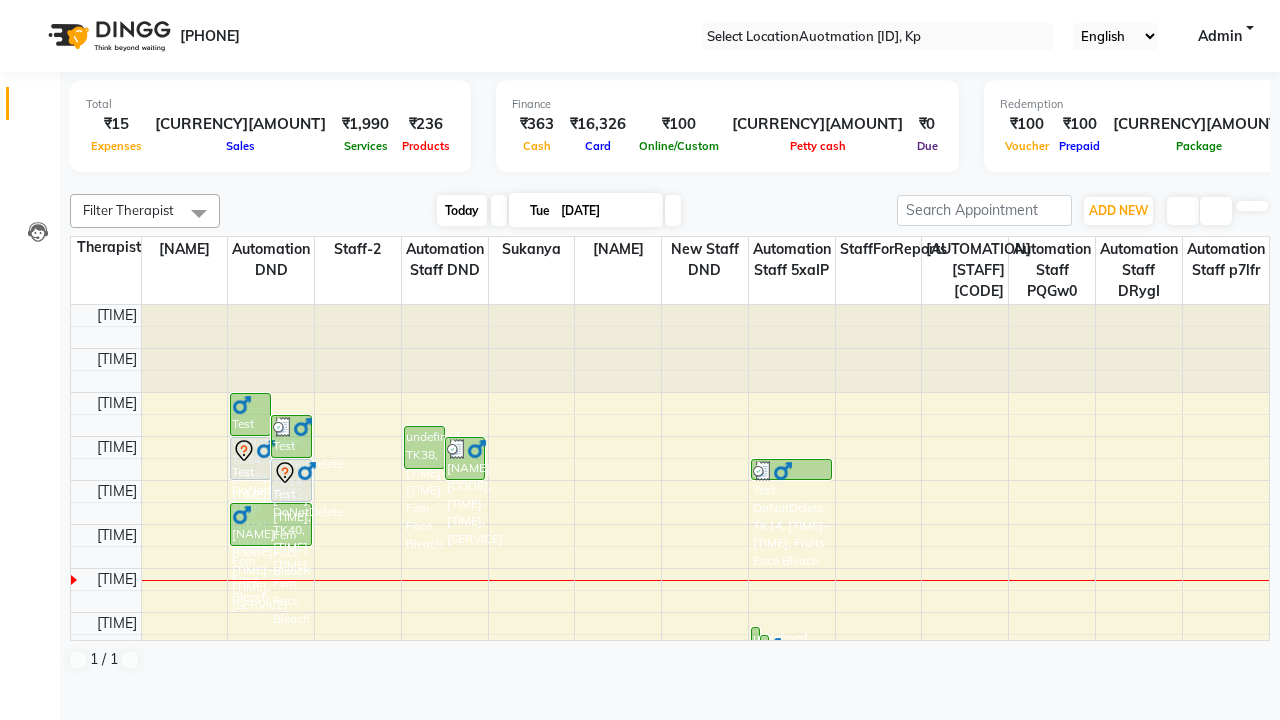 click on "Today" at bounding box center [462, 210] 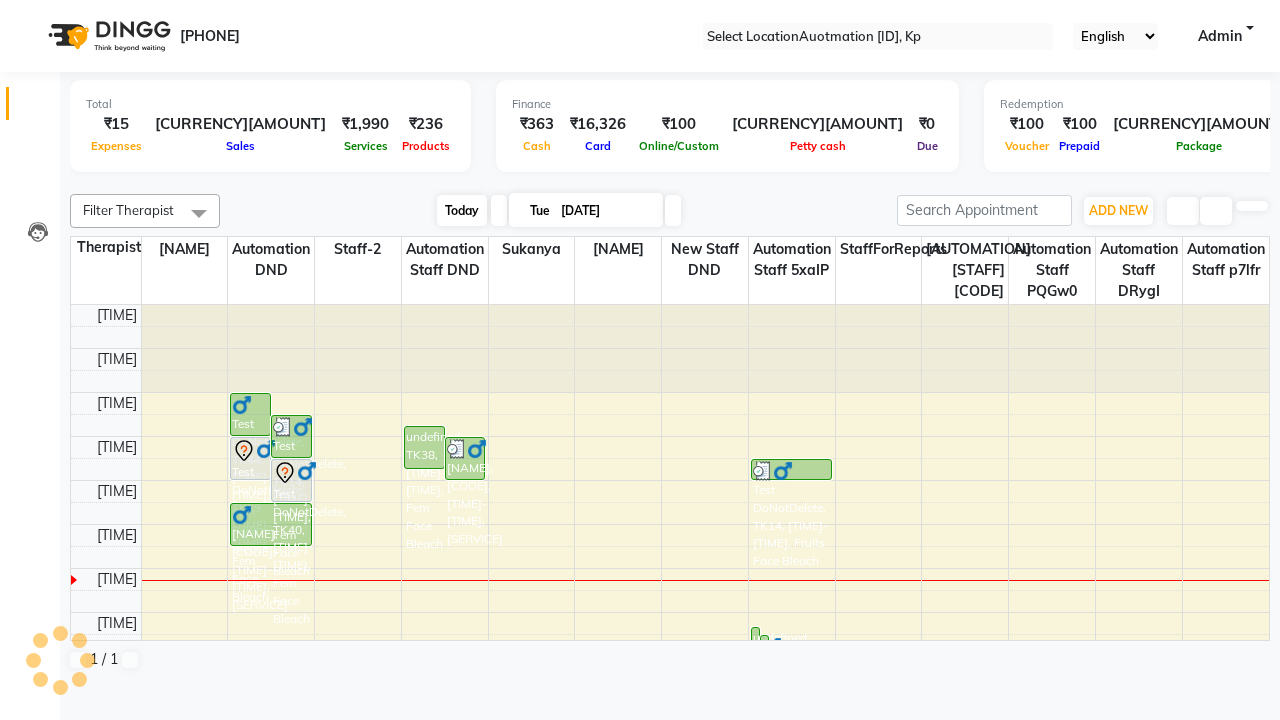 scroll, scrollTop: 265, scrollLeft: 0, axis: vertical 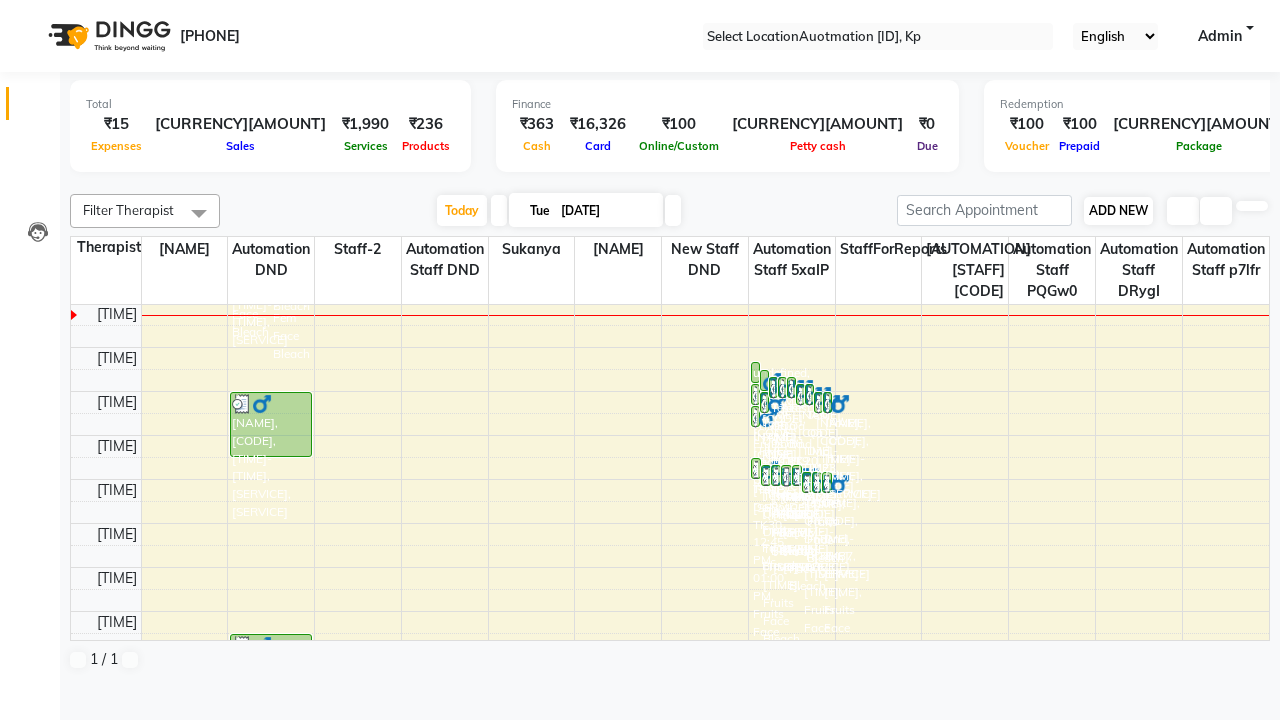 click on "ADD NEW" at bounding box center (1118, 210) 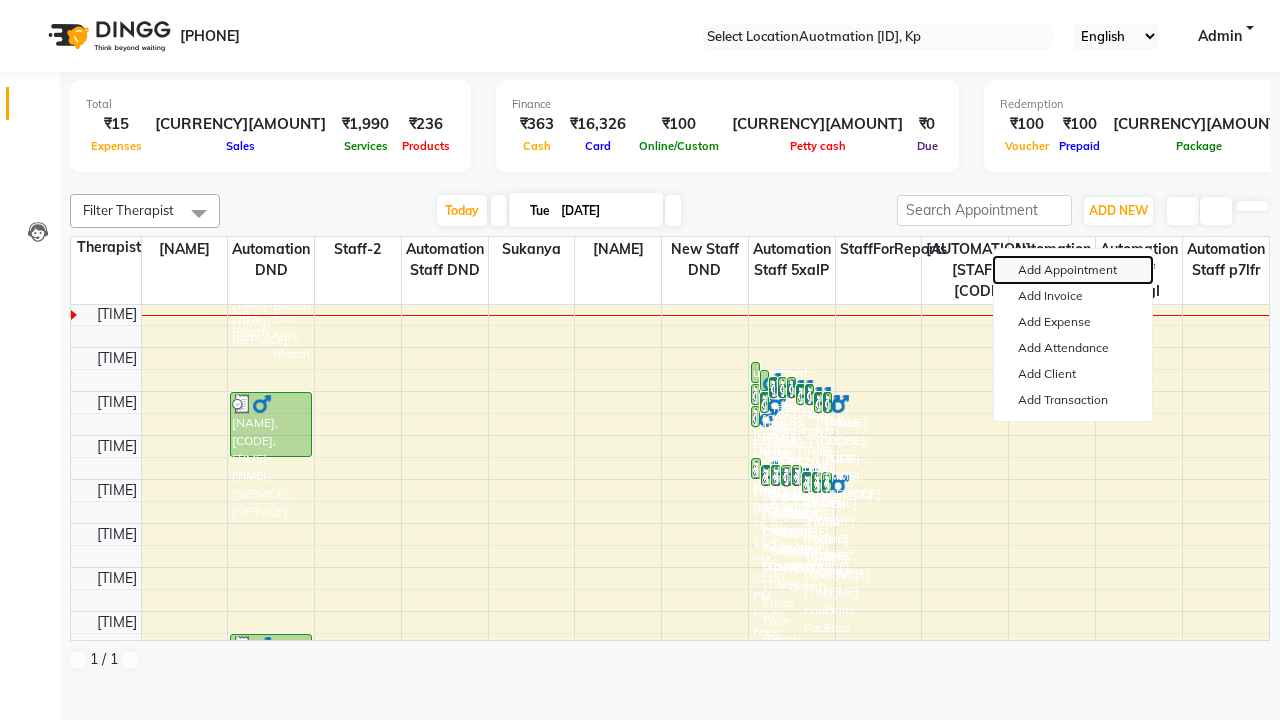 click on "Add Appointment" at bounding box center (1073, 270) 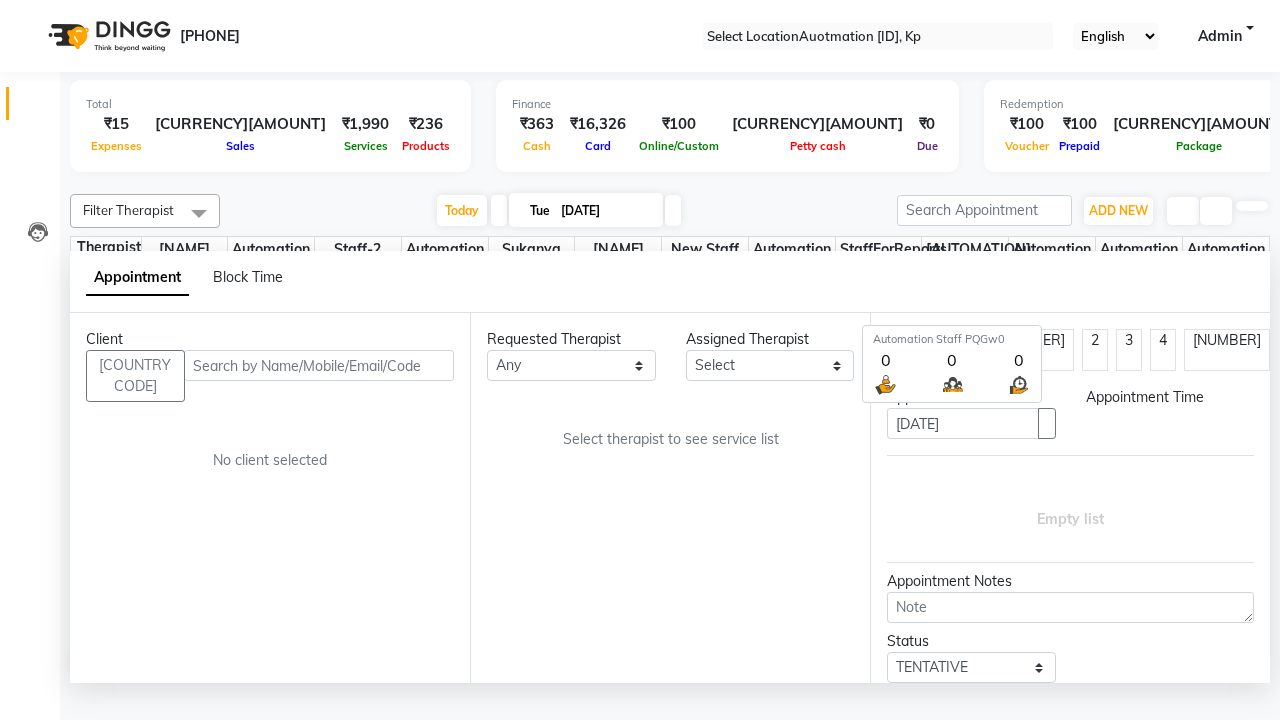 scroll, scrollTop: 1, scrollLeft: 0, axis: vertical 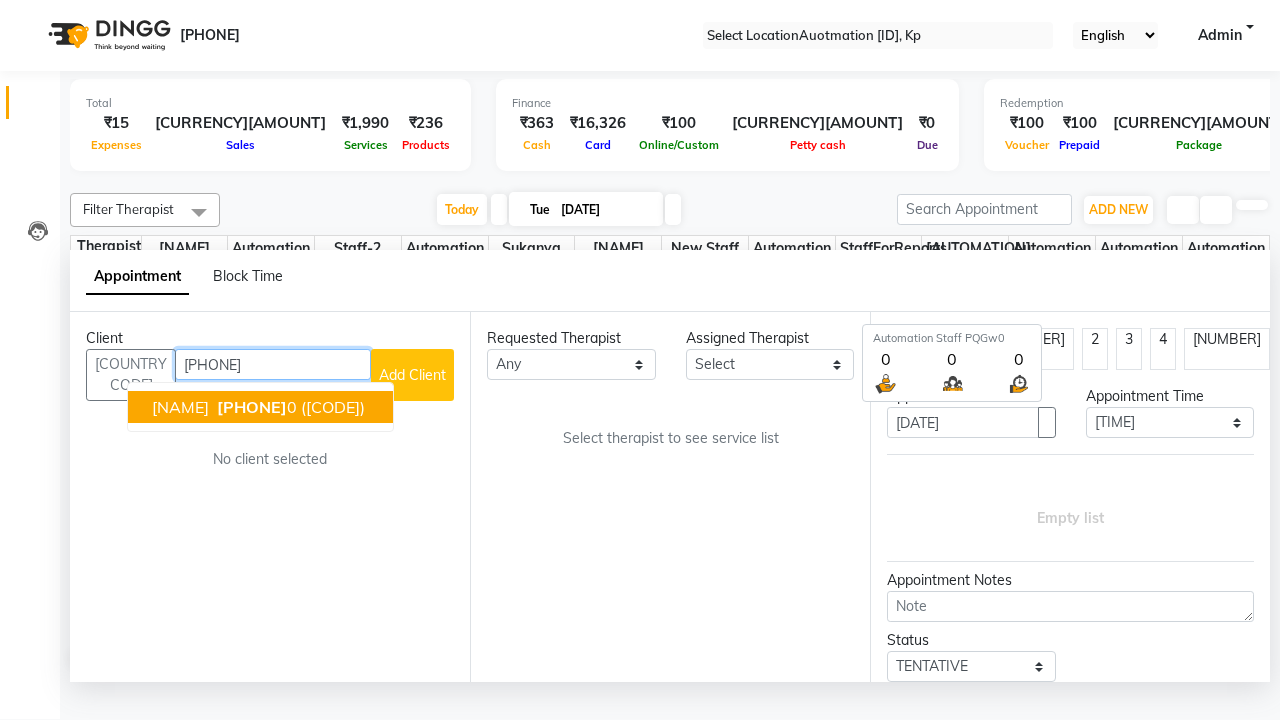 click on "[PHONE]" at bounding box center [252, 407] 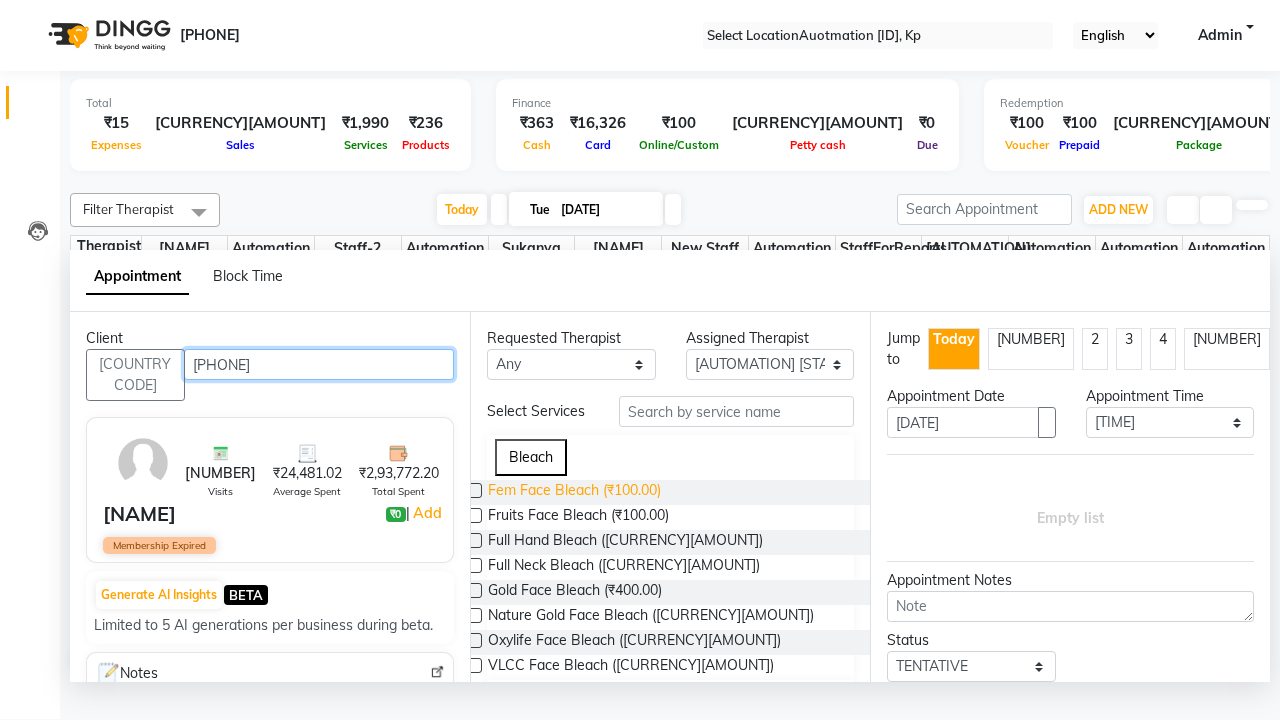 type on "[PHONE]" 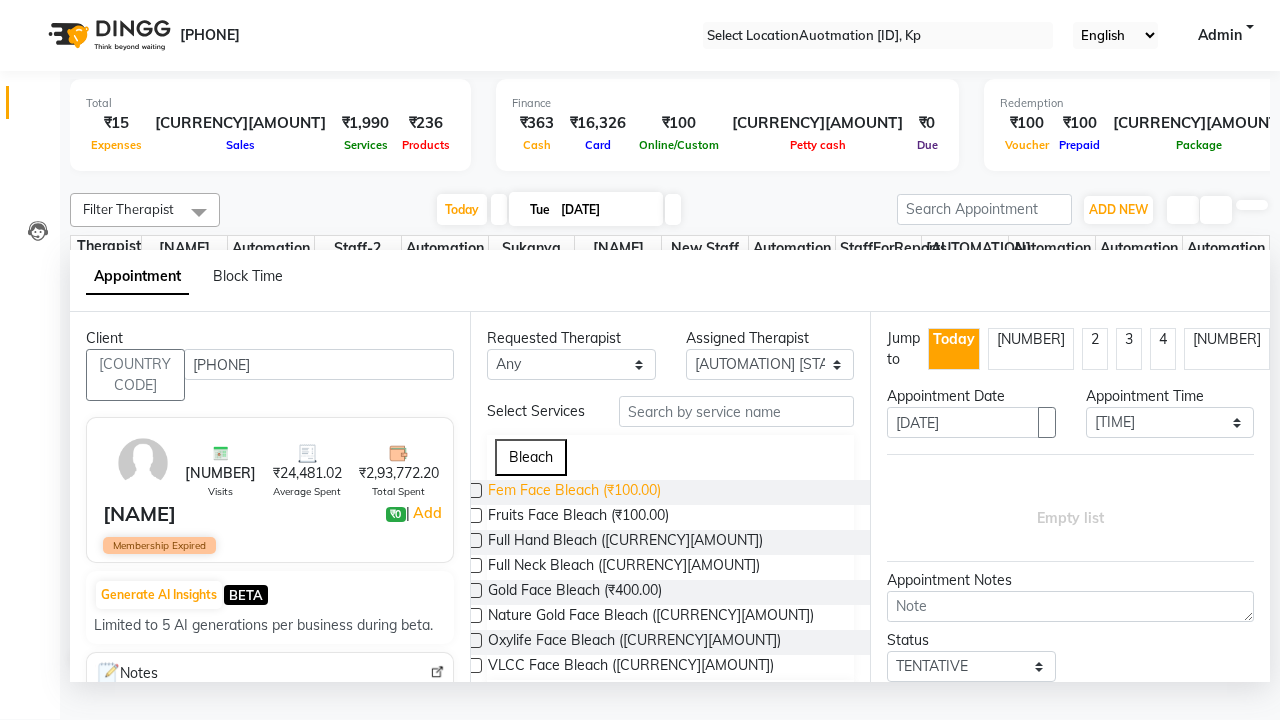 click on "Fem Face Bleach (₹100.00)" at bounding box center [574, 492] 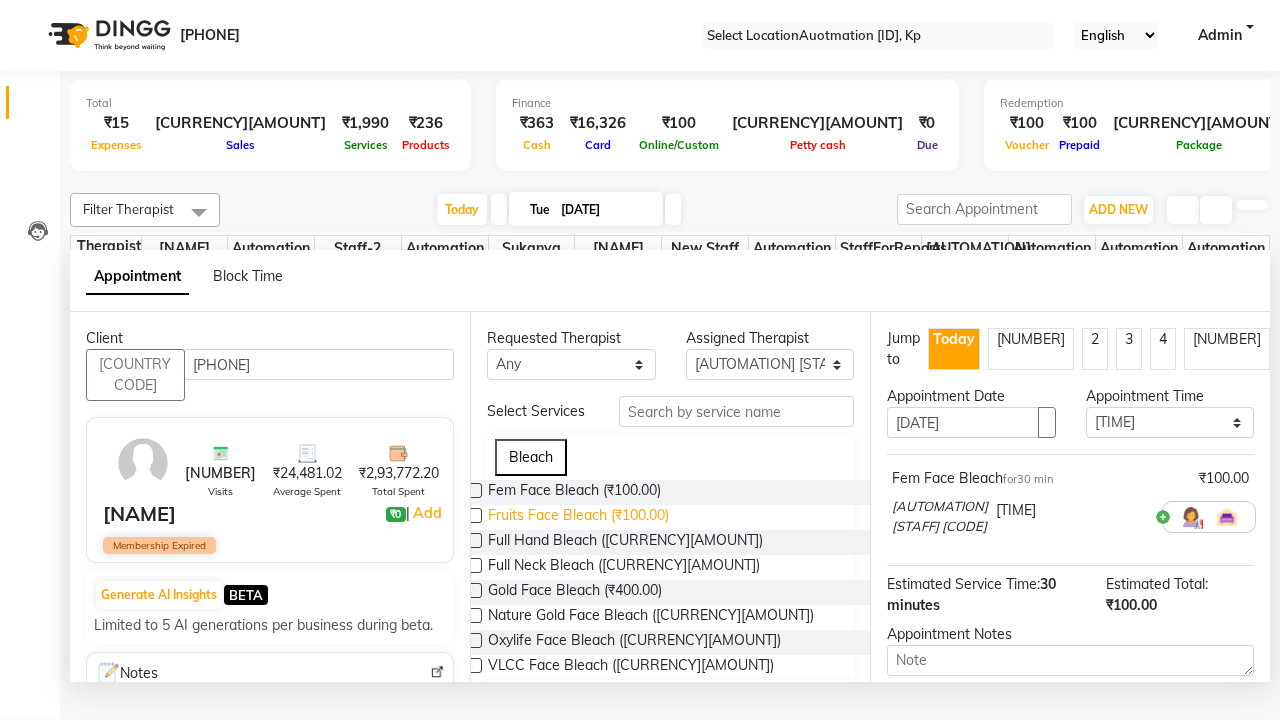 click on "Fruits Face Bleach (₹100.00)" at bounding box center [574, 492] 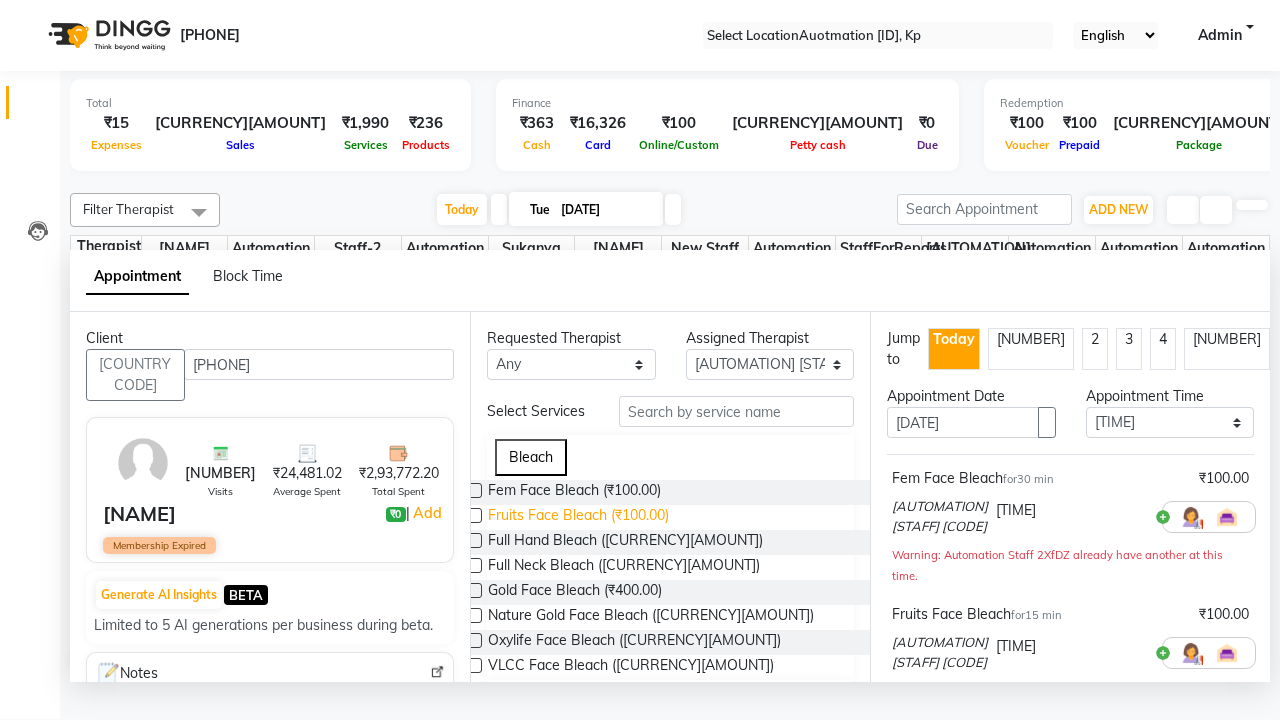 scroll, scrollTop: 300, scrollLeft: 0, axis: vertical 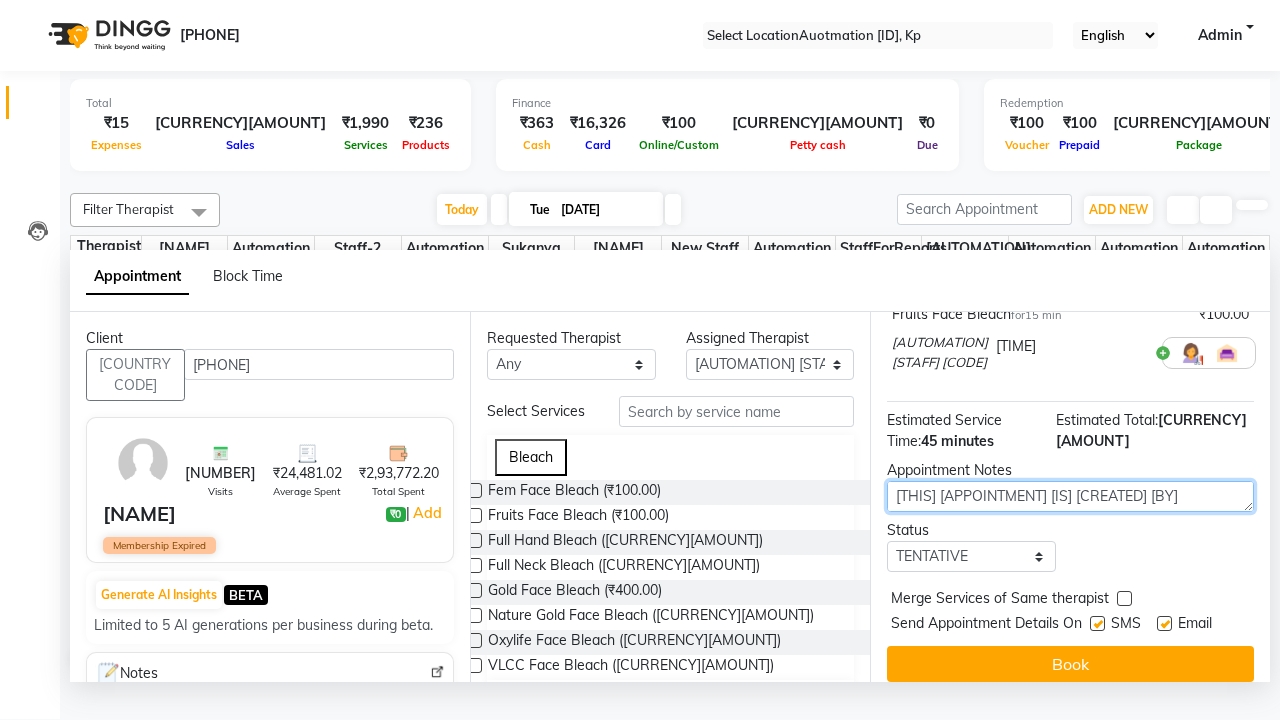 type on "[THIS] [APPOINTMENT] [IS] [CREATED] [BY] [AUTOMATION] [TEST]" 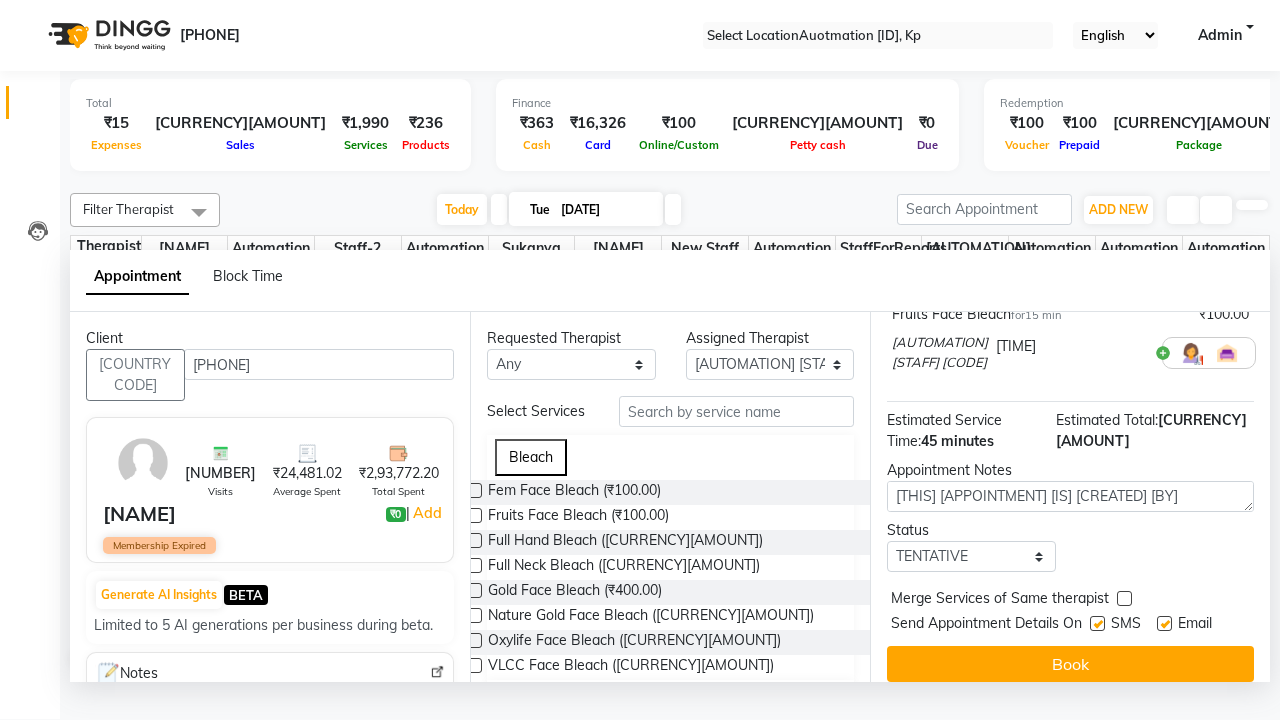click at bounding box center [1124, 598] 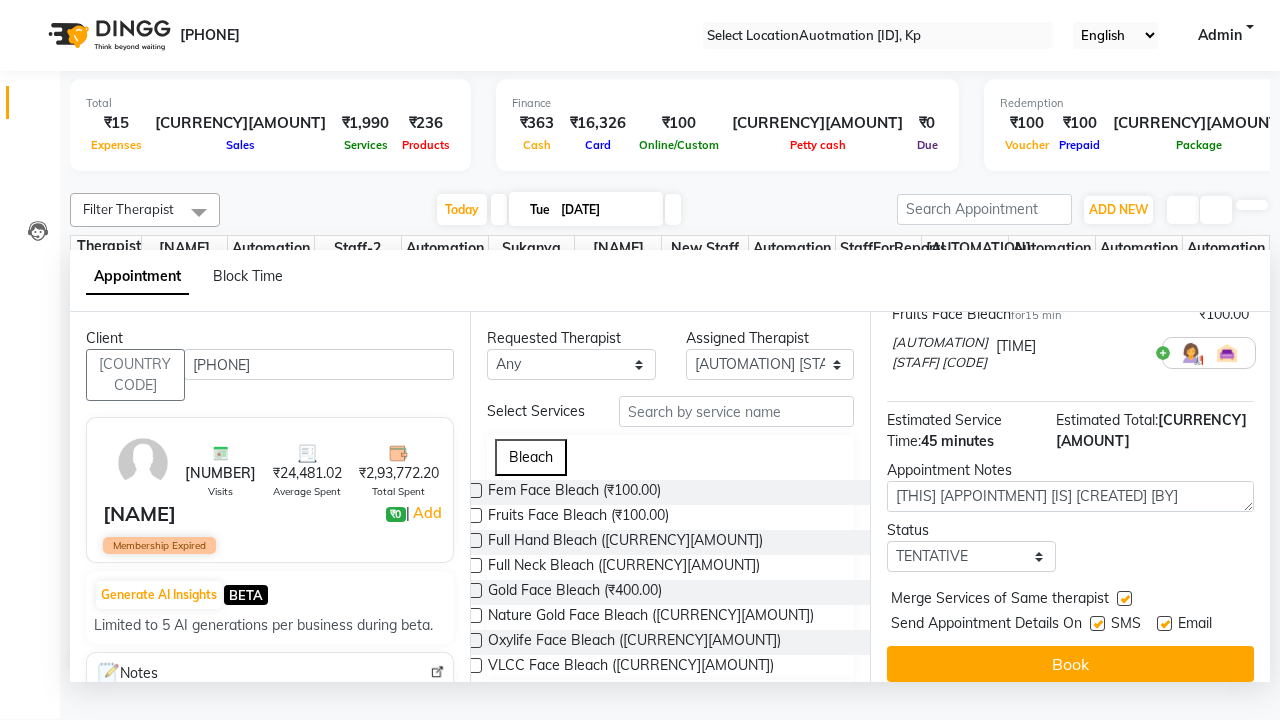click at bounding box center [1097, 623] 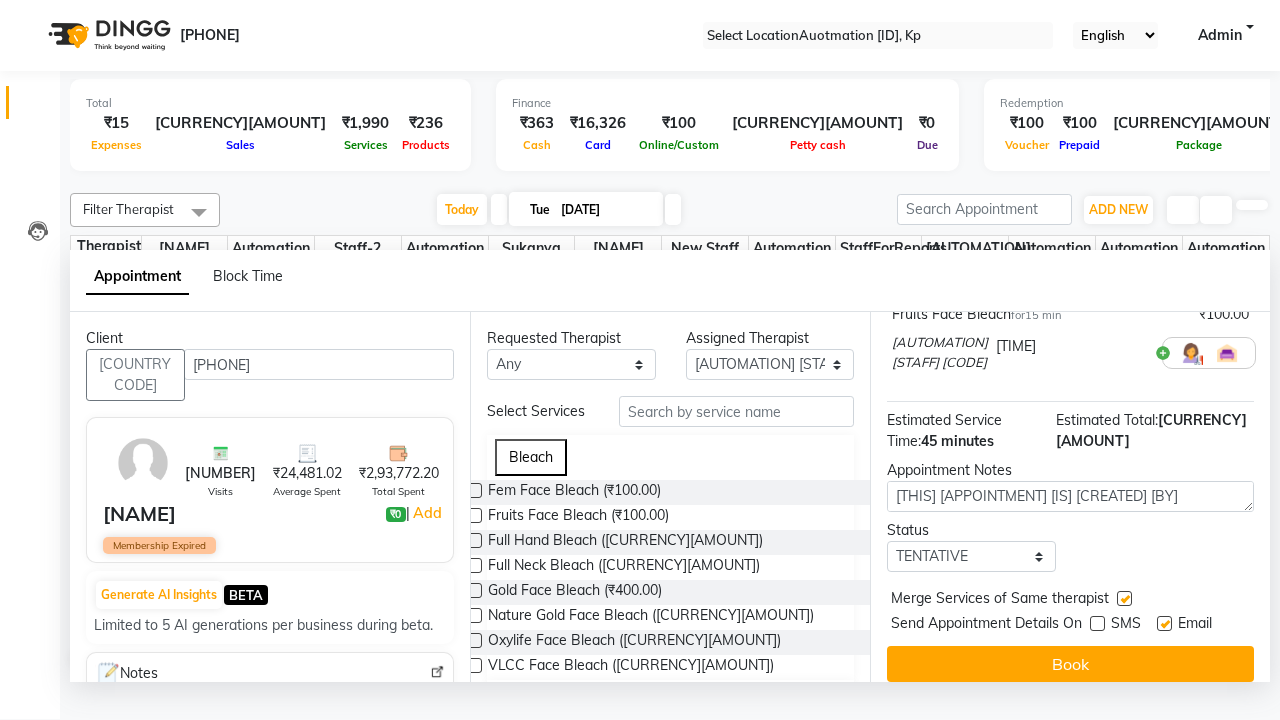 click at bounding box center [1164, 623] 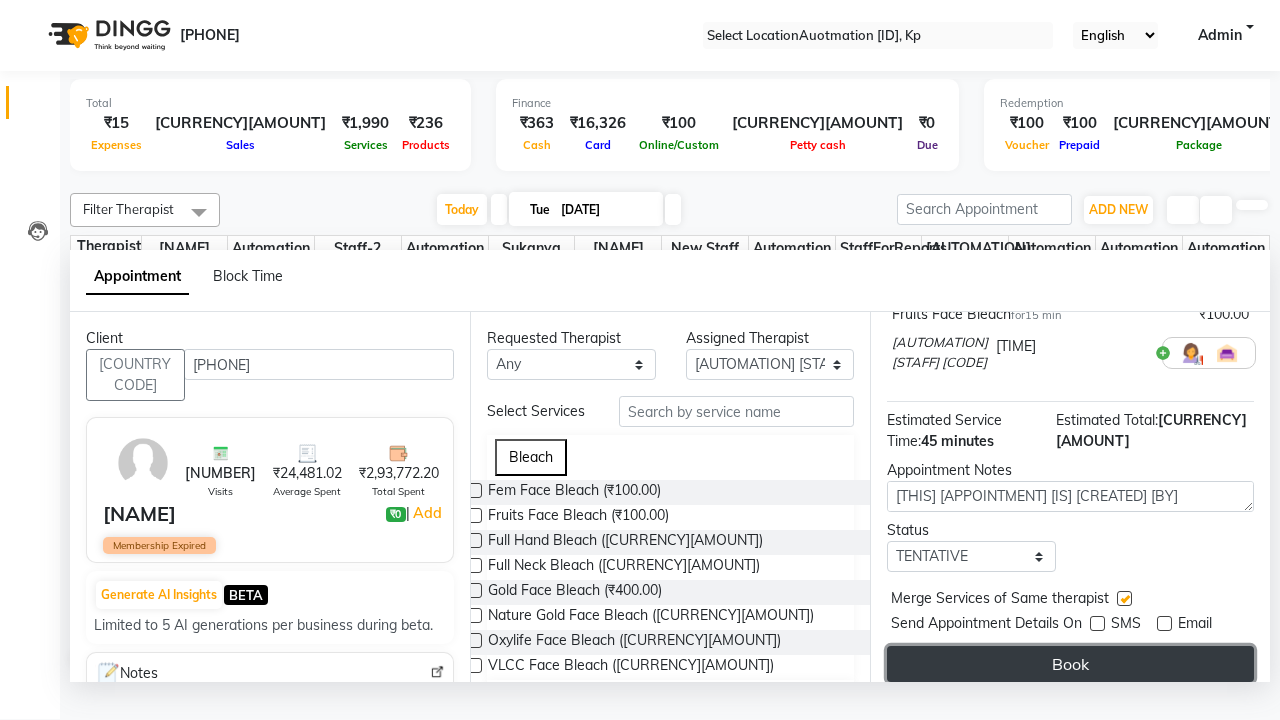 click on "Book" at bounding box center (1070, 664) 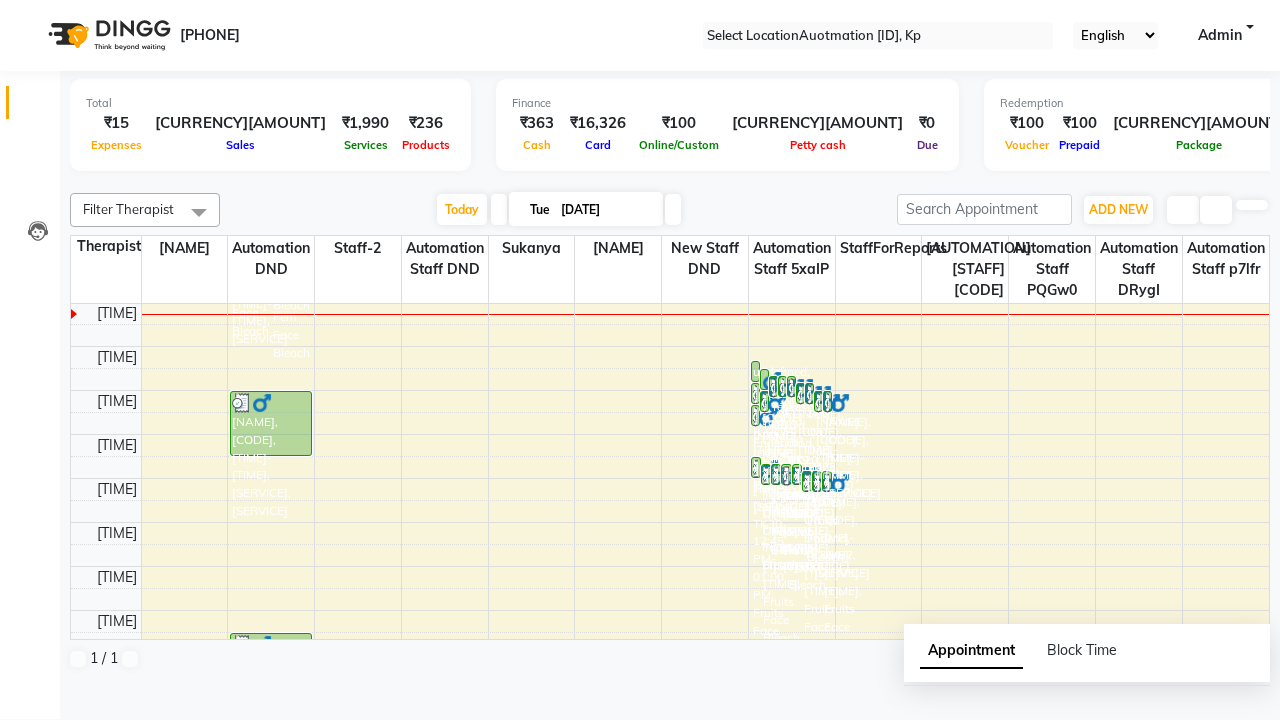 scroll, scrollTop: 0, scrollLeft: 0, axis: both 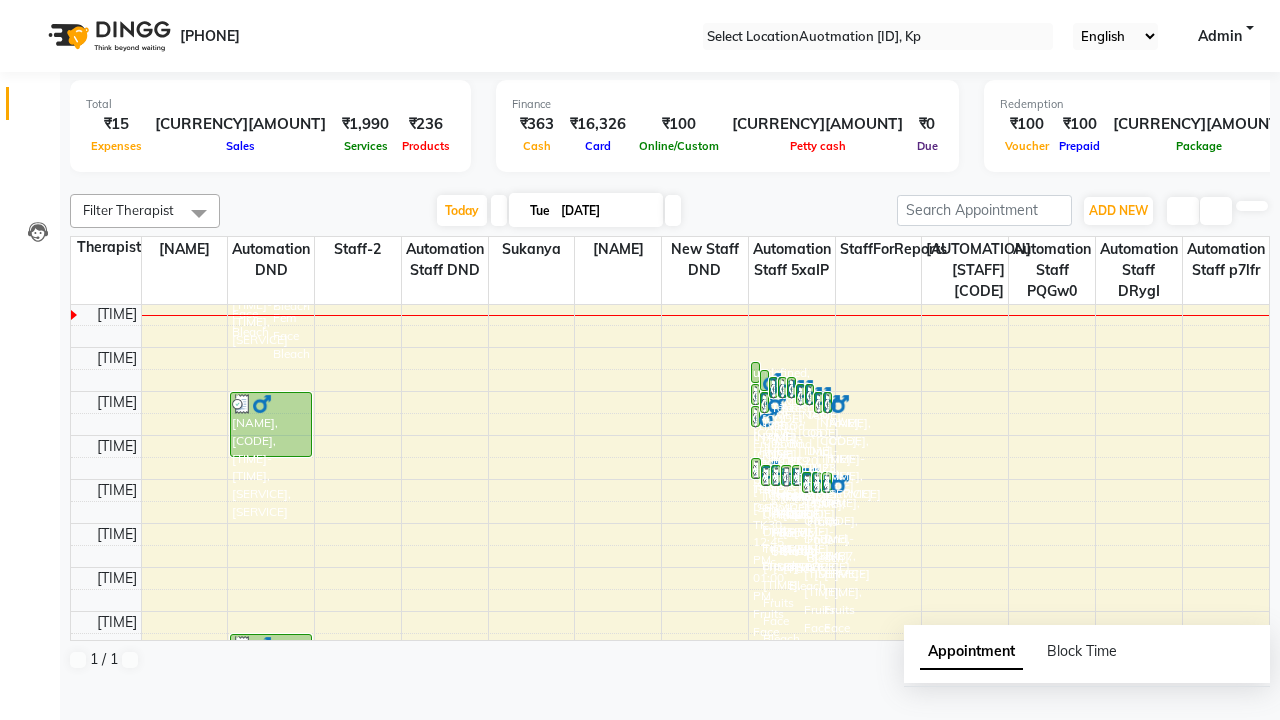click on "Success" at bounding box center [640, 751] 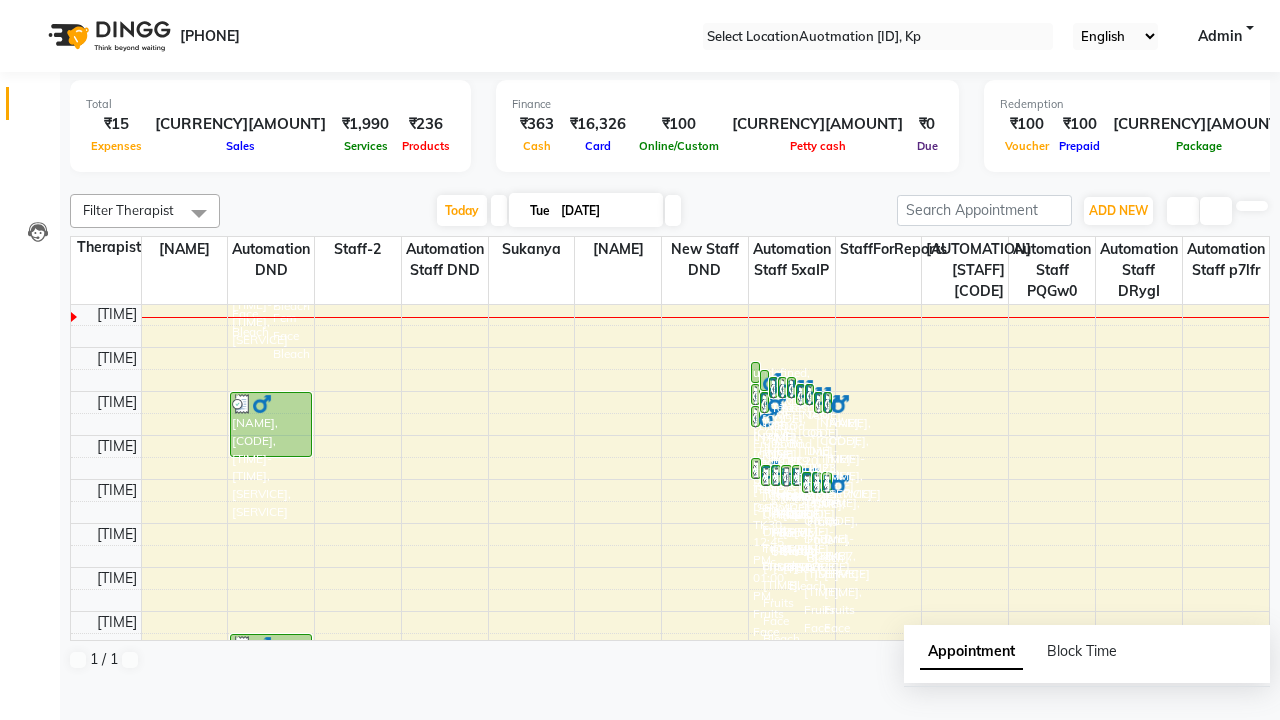 click at bounding box center [199, 213] 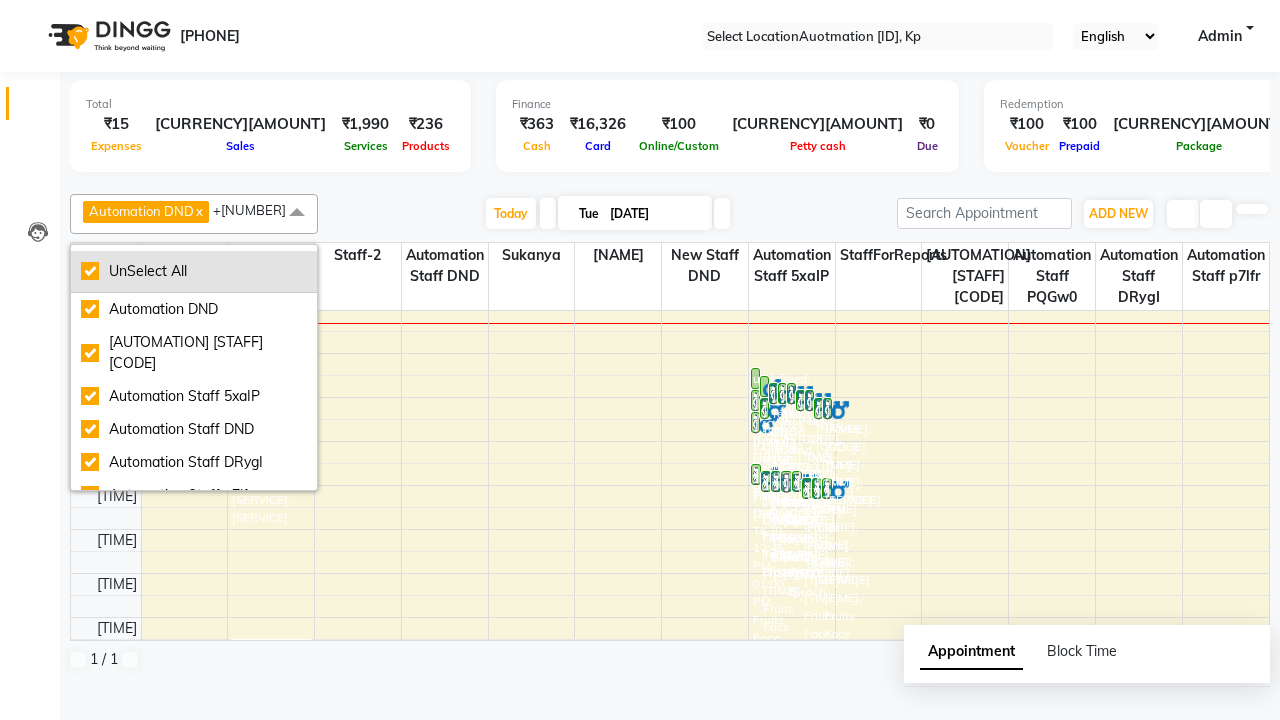 click on "UnSelect All" at bounding box center [194, 271] 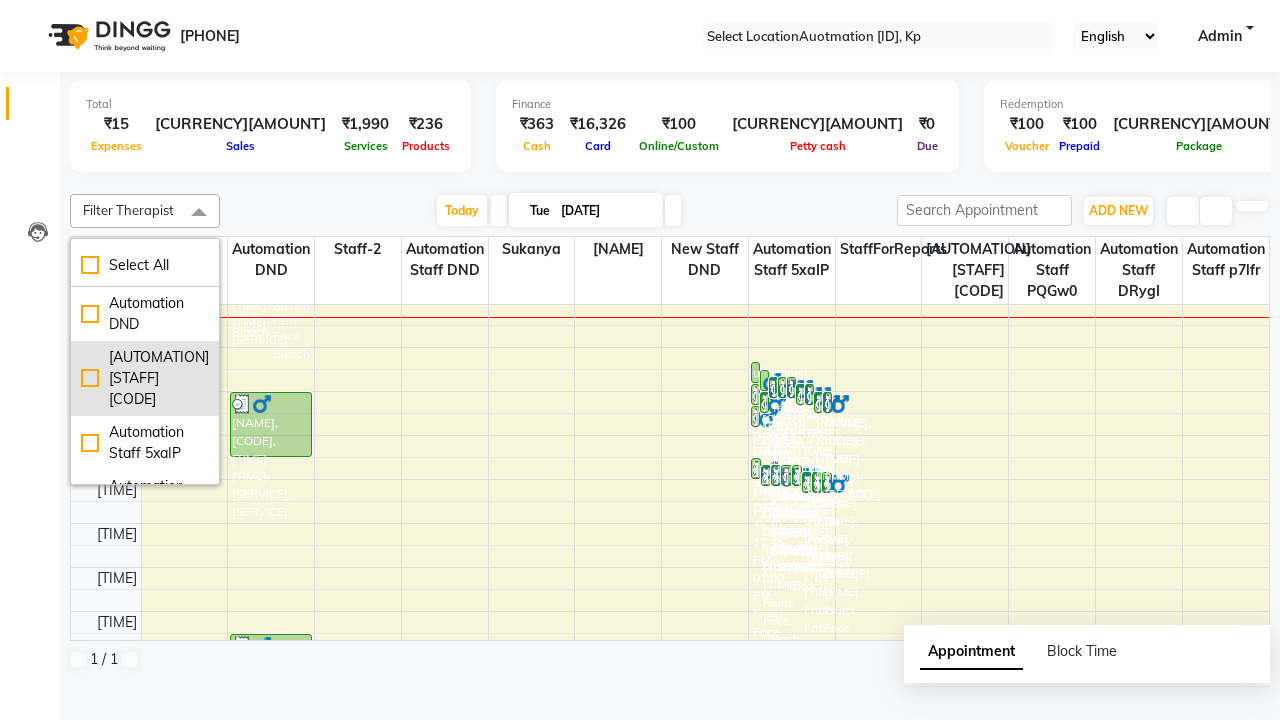 click on "[AUTOMATION] [STAFF] [CODE]" at bounding box center (145, 314) 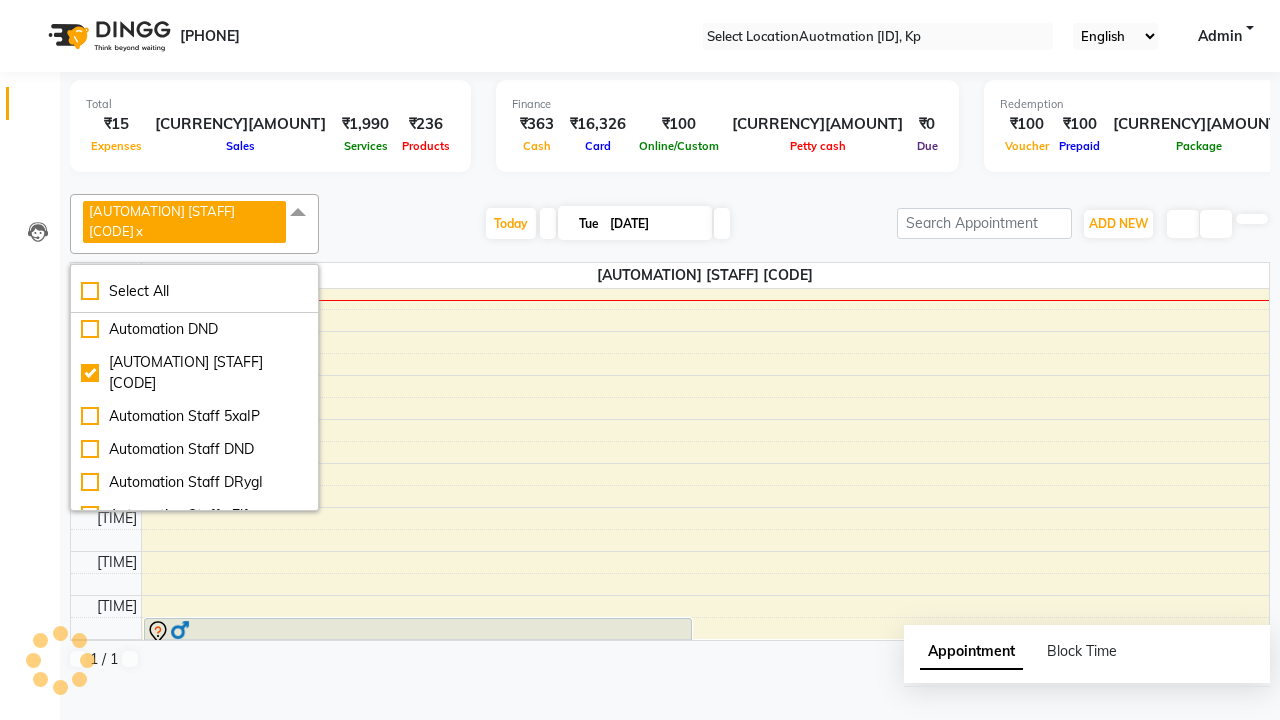 click at bounding box center [298, 213] 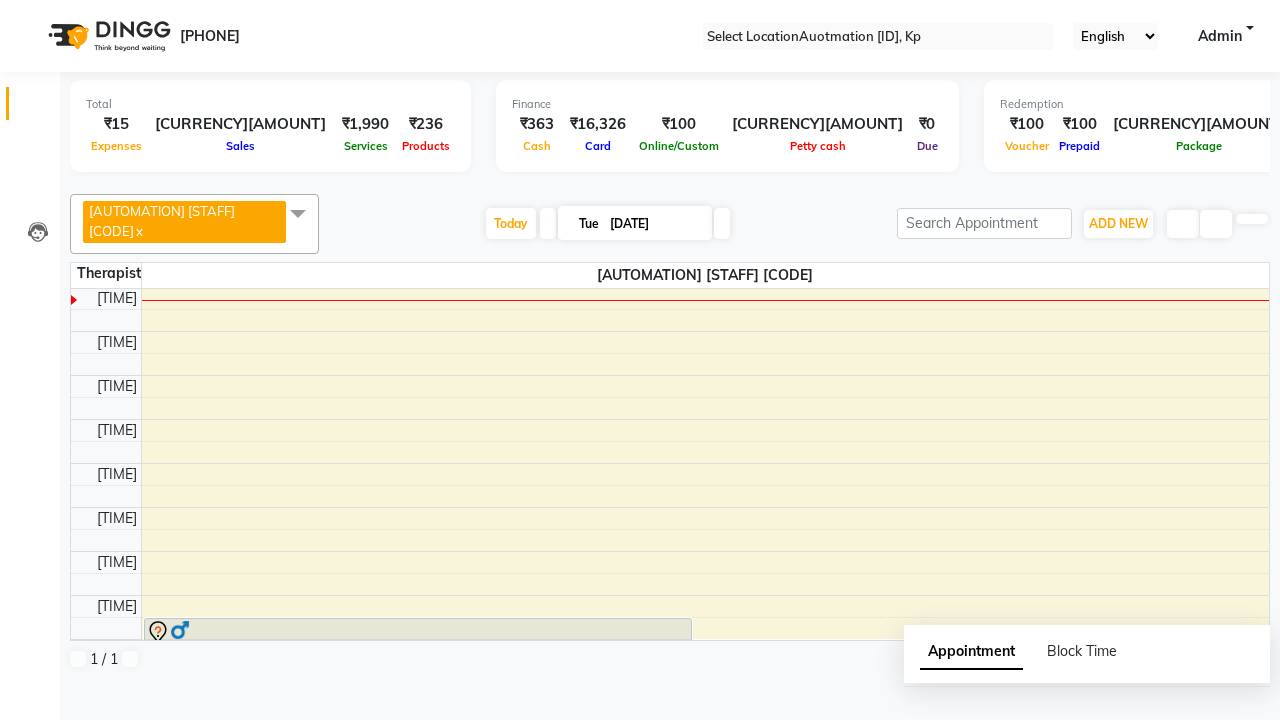 click on "Test Qa Dnd, TK48, [TIME]-[TIME], Fem Face Bleach,Fruits Face Bleach" at bounding box center (418, 650) 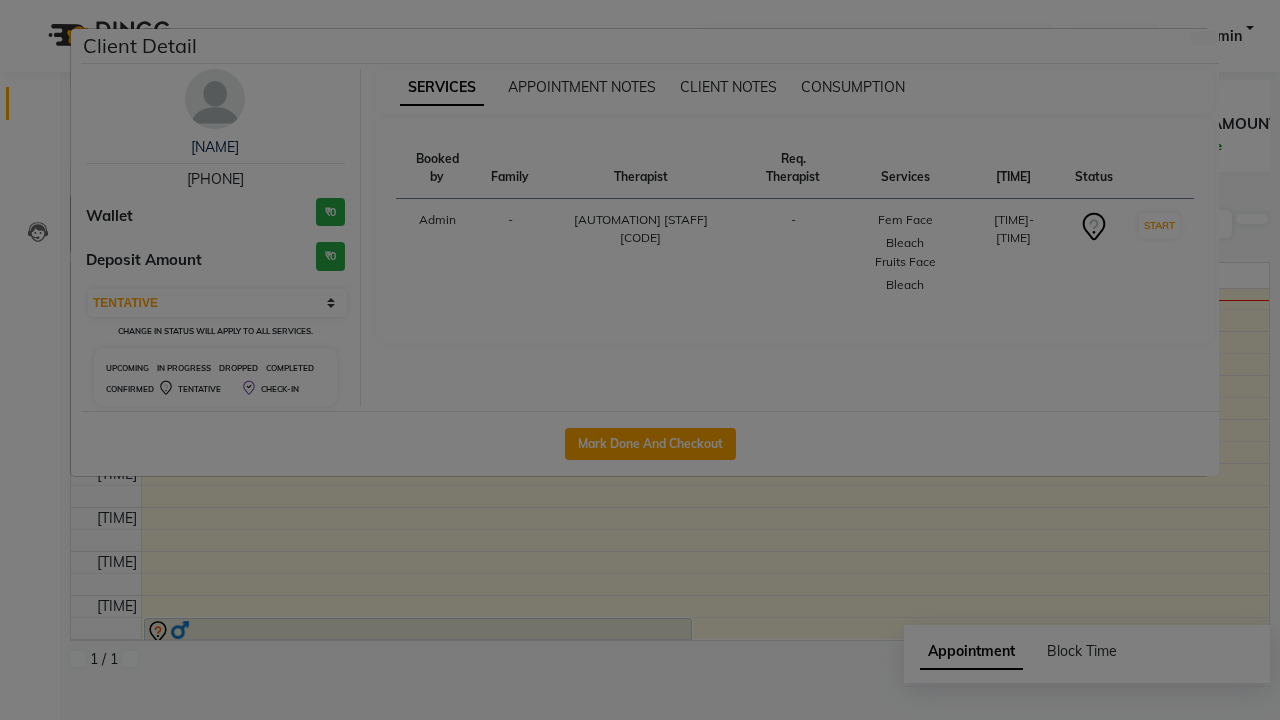 scroll, scrollTop: 307, scrollLeft: 0, axis: vertical 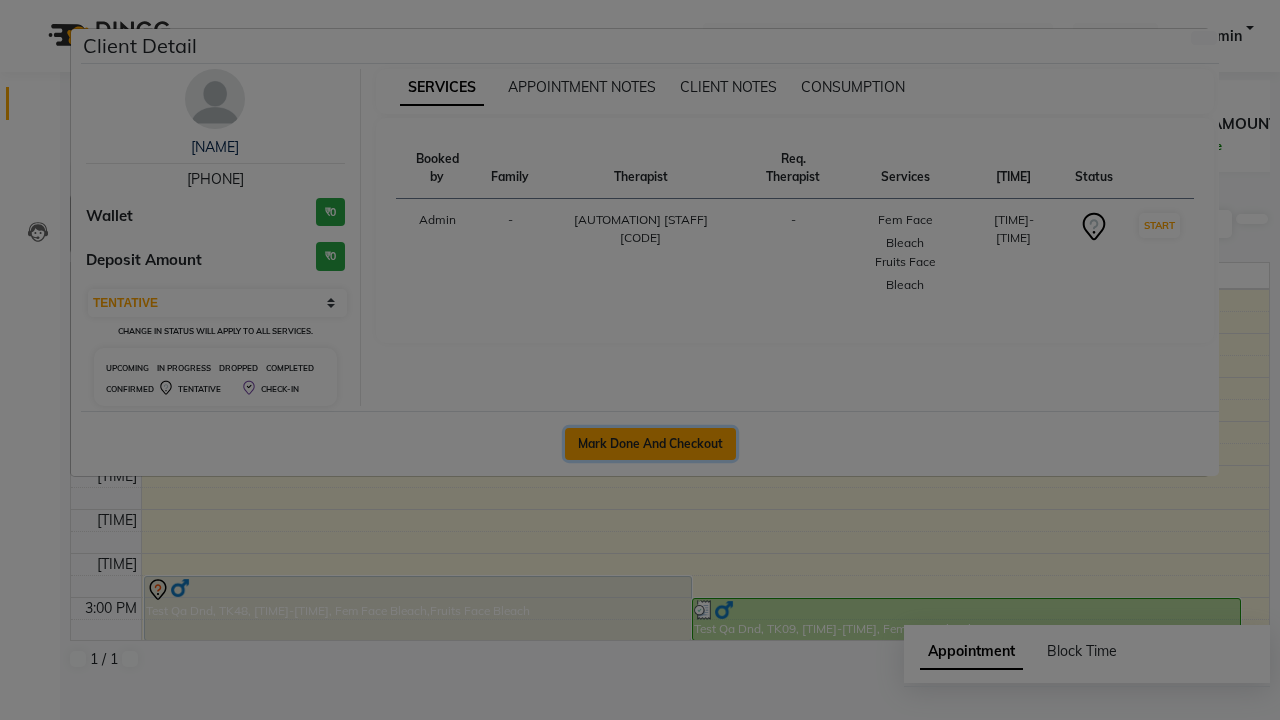 click on "Mark Done And Checkout" at bounding box center (650, 444) 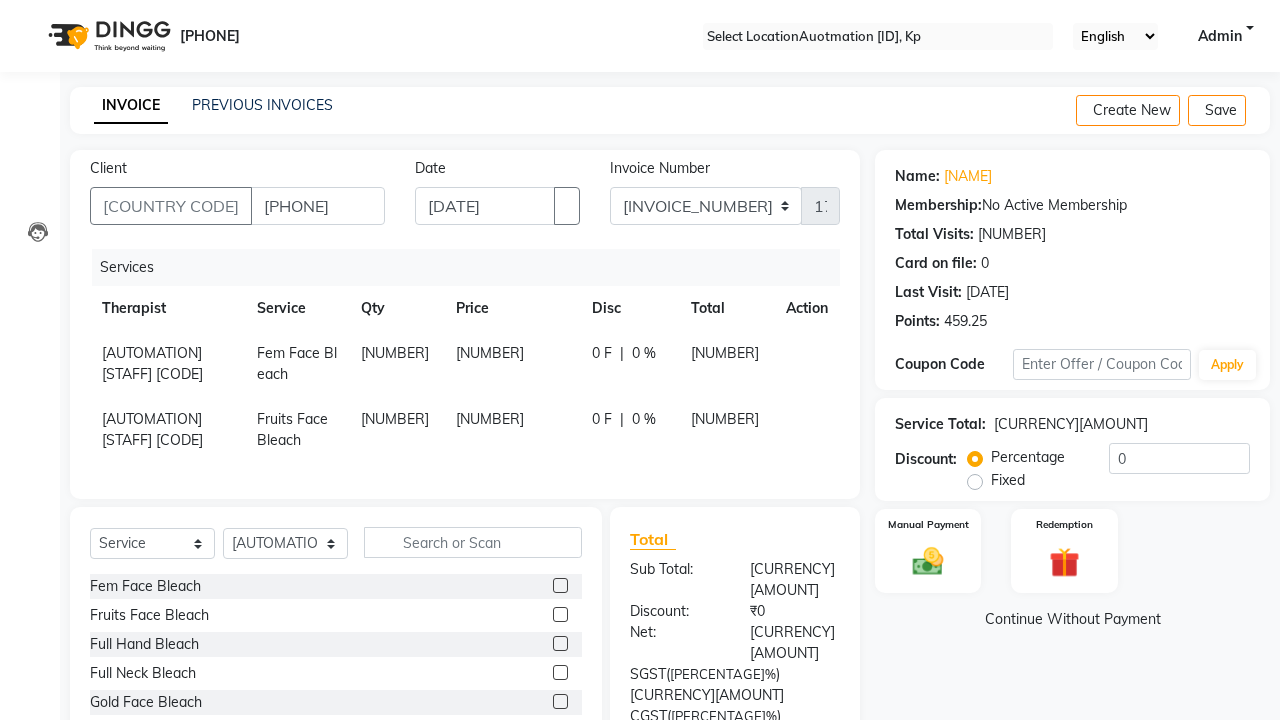 click at bounding box center (794, 343) 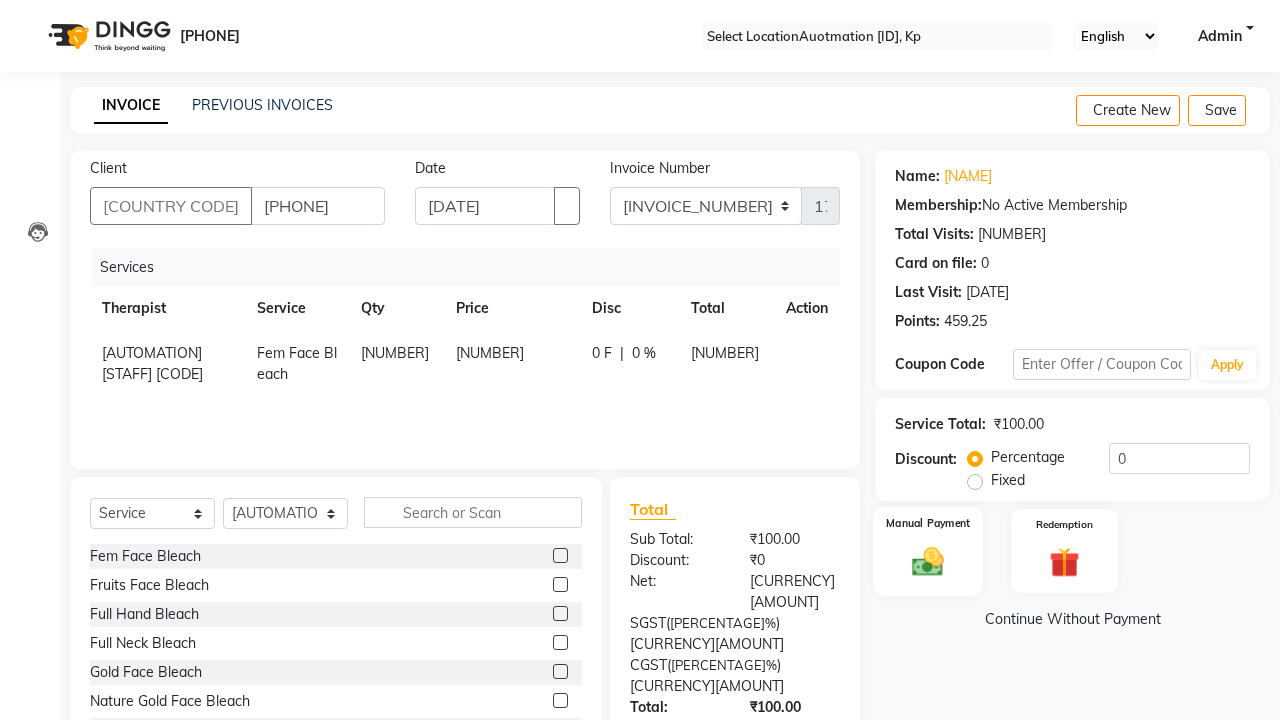 click at bounding box center (928, 561) 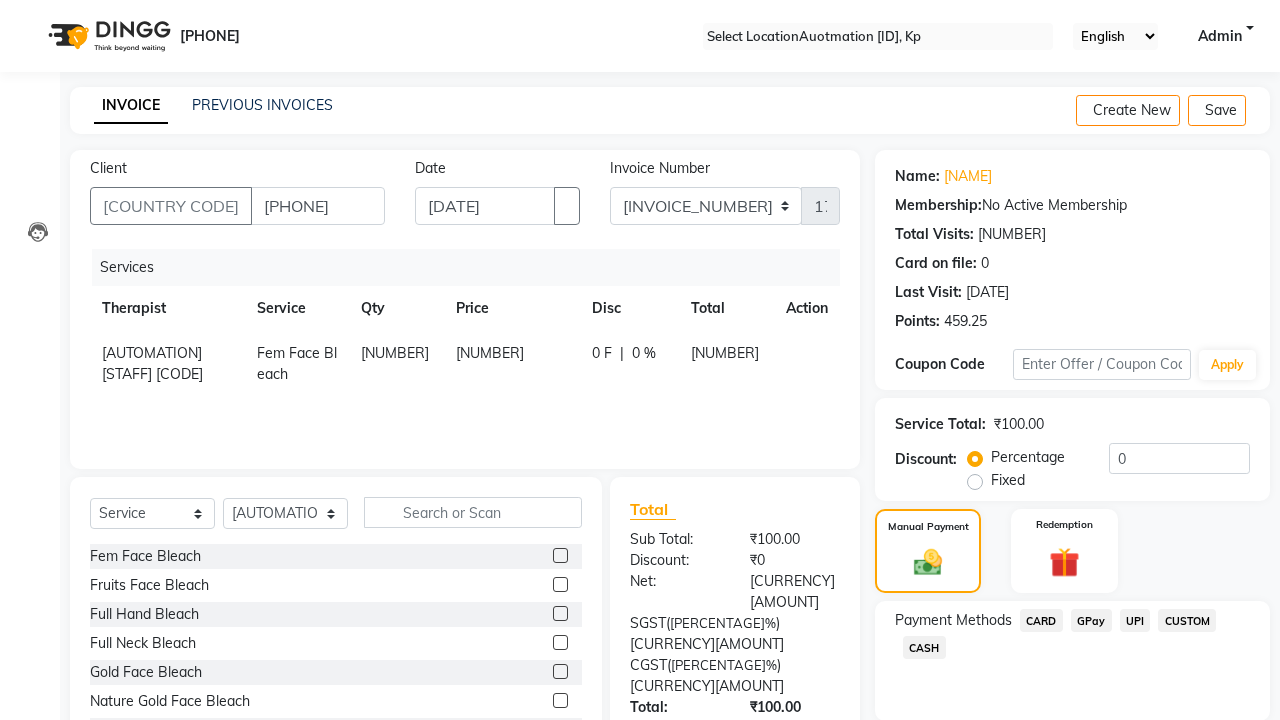 click on "CARD" at bounding box center [1041, 620] 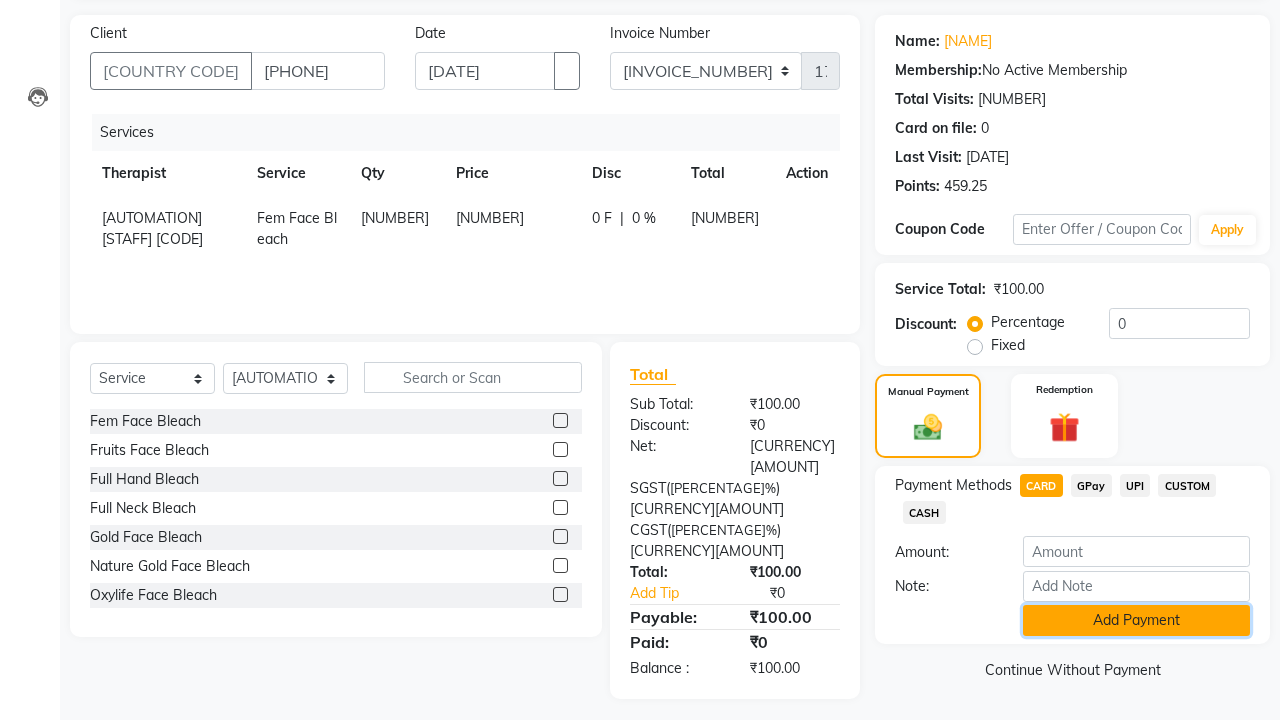 click on "Add Payment" at bounding box center (1136, 620) 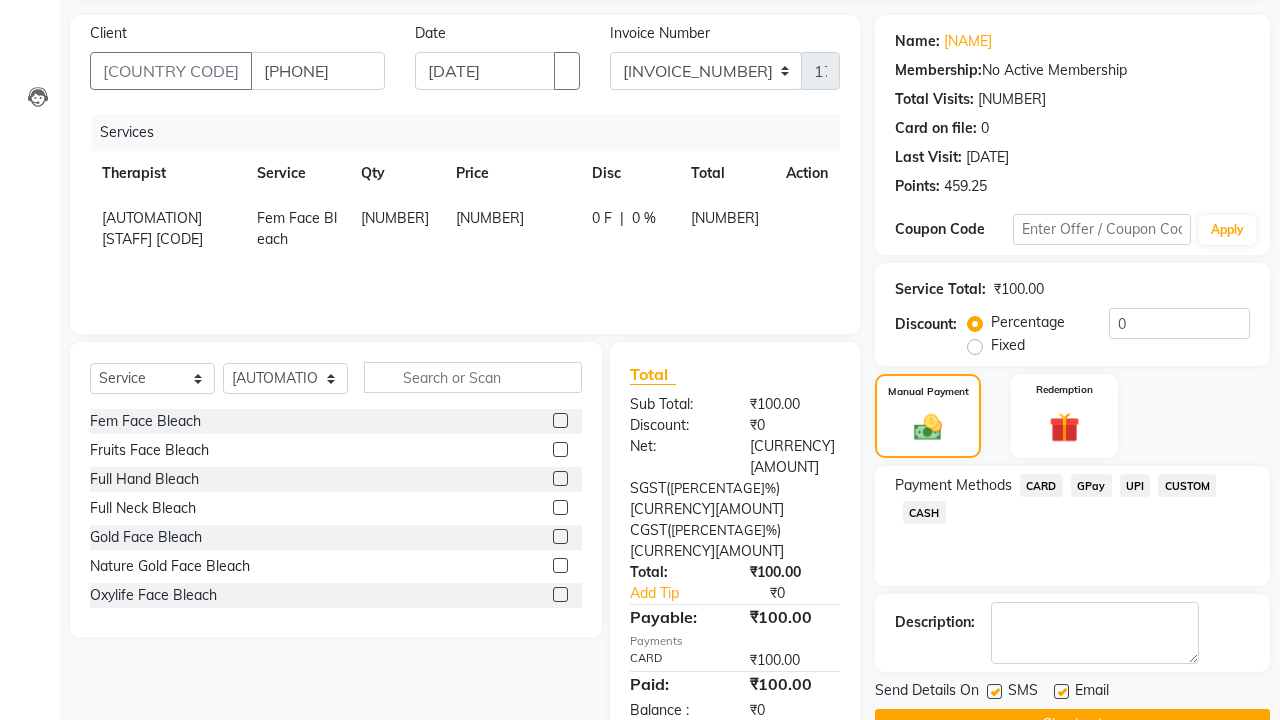 click on "Checkout" at bounding box center [1072, 724] 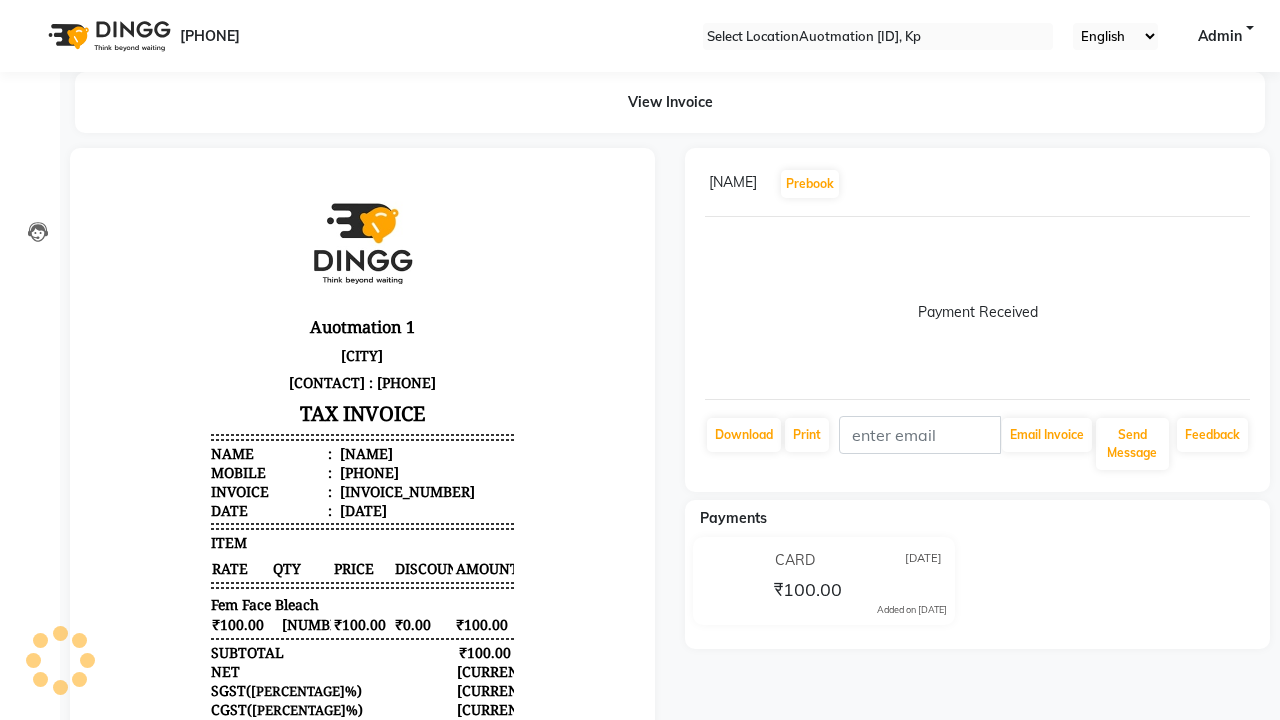 scroll, scrollTop: 0, scrollLeft: 0, axis: both 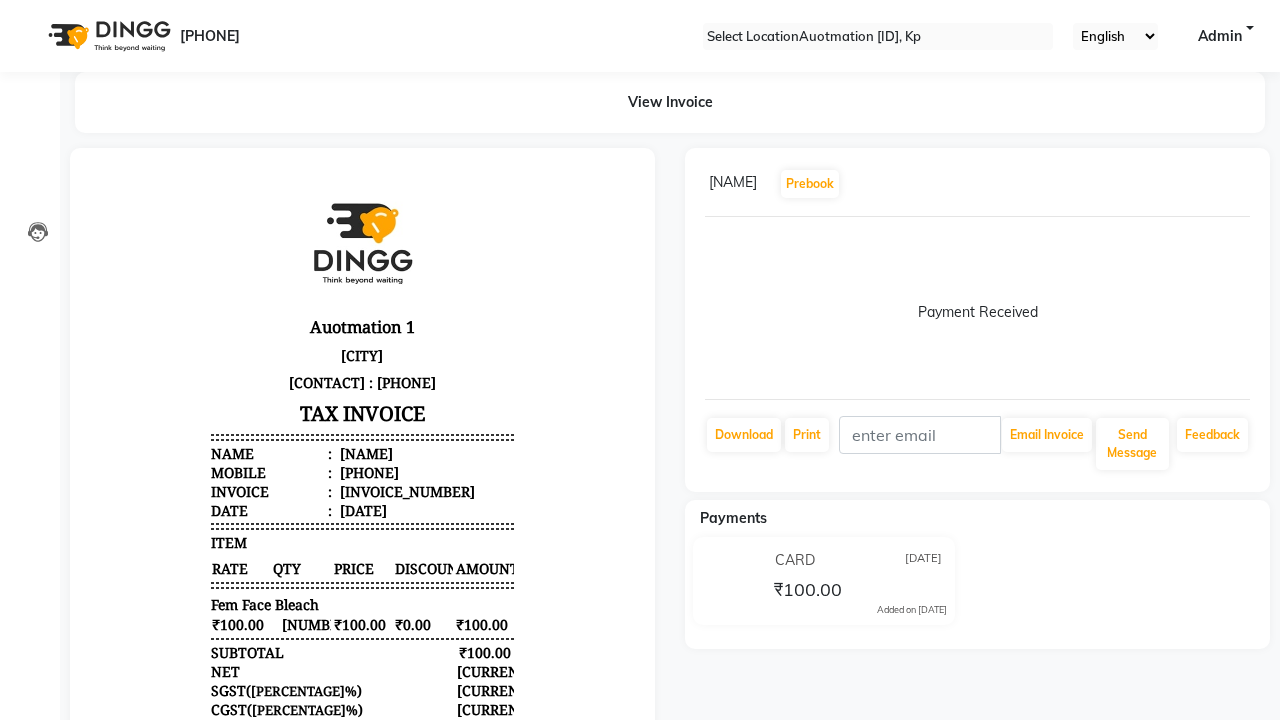 click on "Bill created successfully." at bounding box center (640, 911) 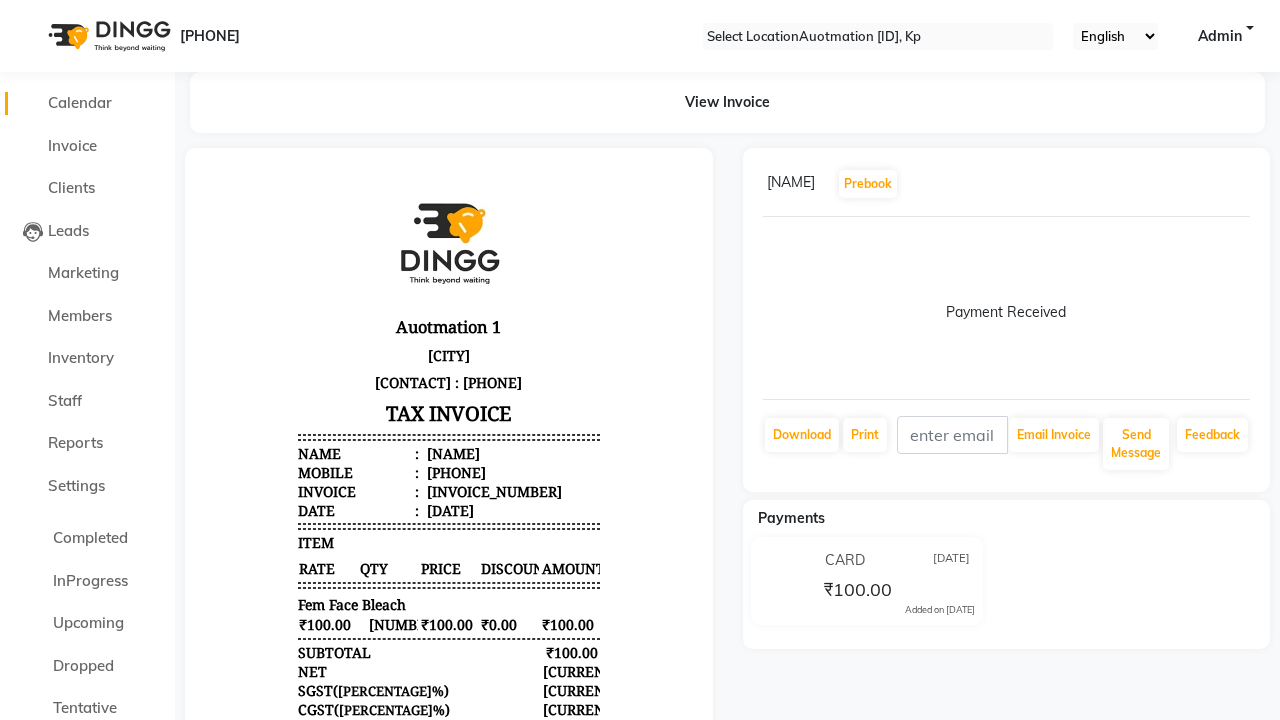 click on "Calendar" at bounding box center (80, 102) 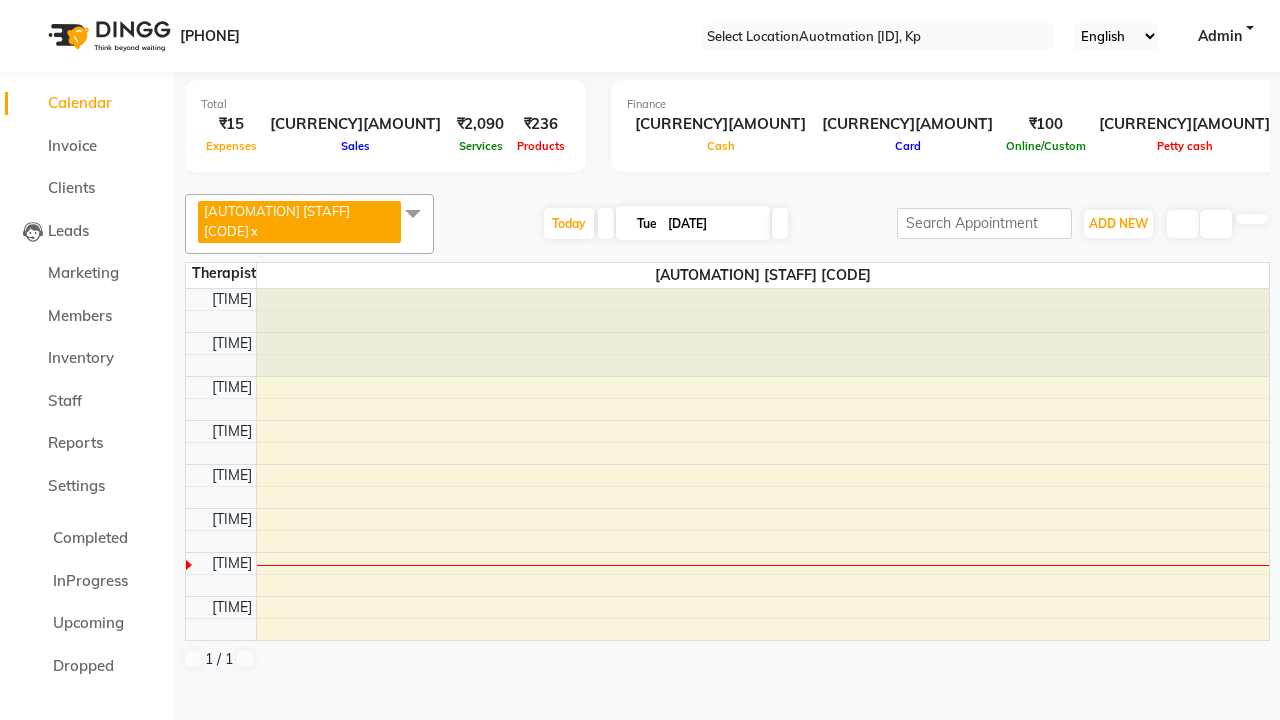 click on "Test Qa Dnd, TK48, [TIME]-[TIME], Fem Face Bleach,Fruits Face Bleach" at bounding box center [505, 904] 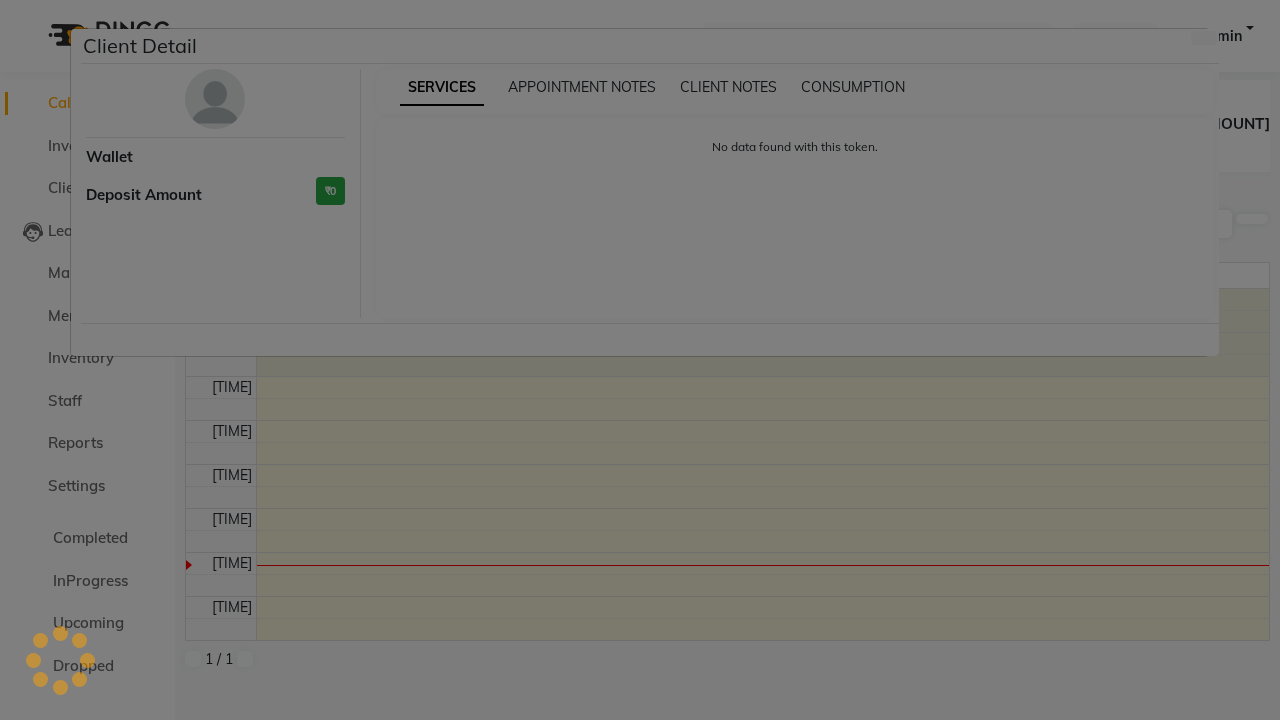 scroll, scrollTop: 440, scrollLeft: 0, axis: vertical 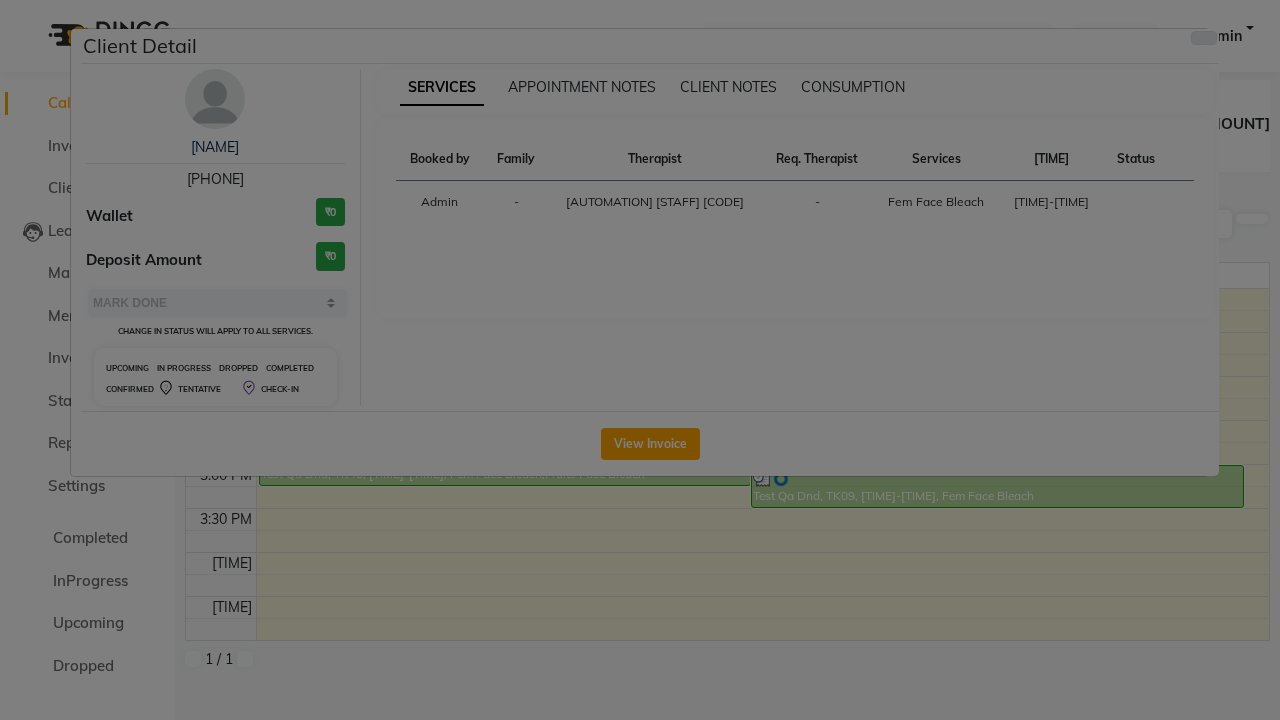 click at bounding box center (1204, 38) 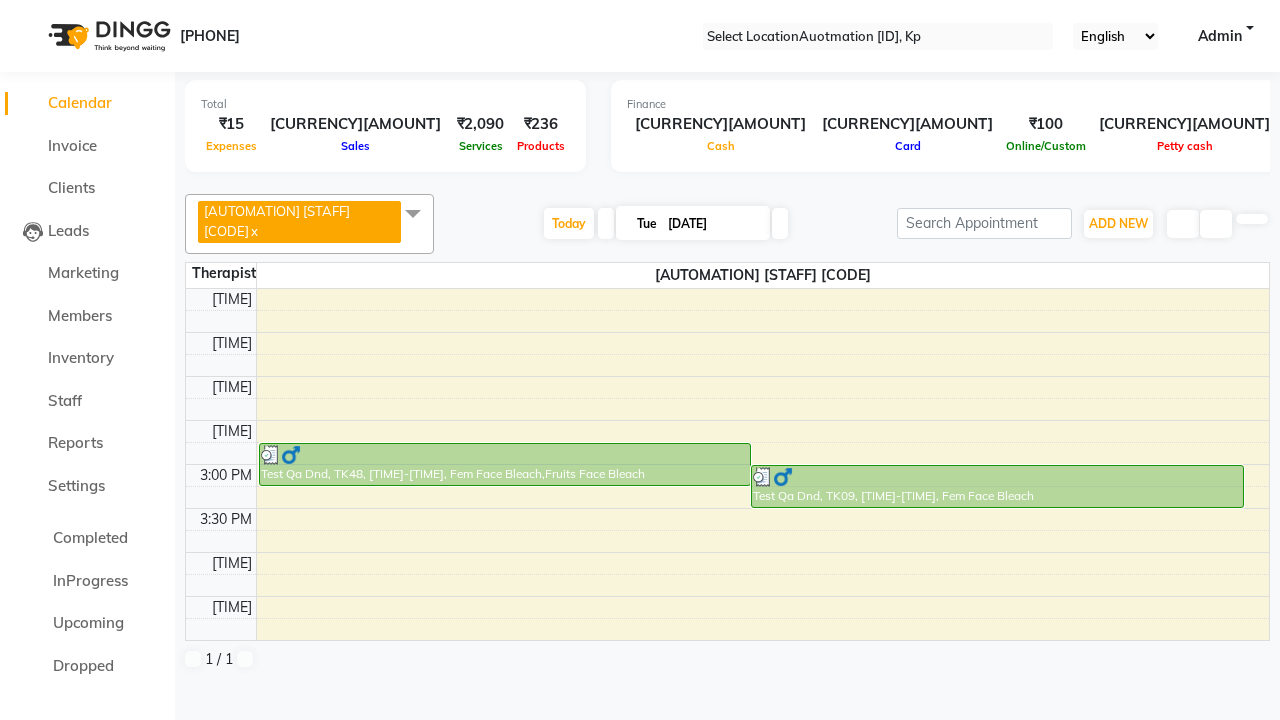 click at bounding box center (413, 213) 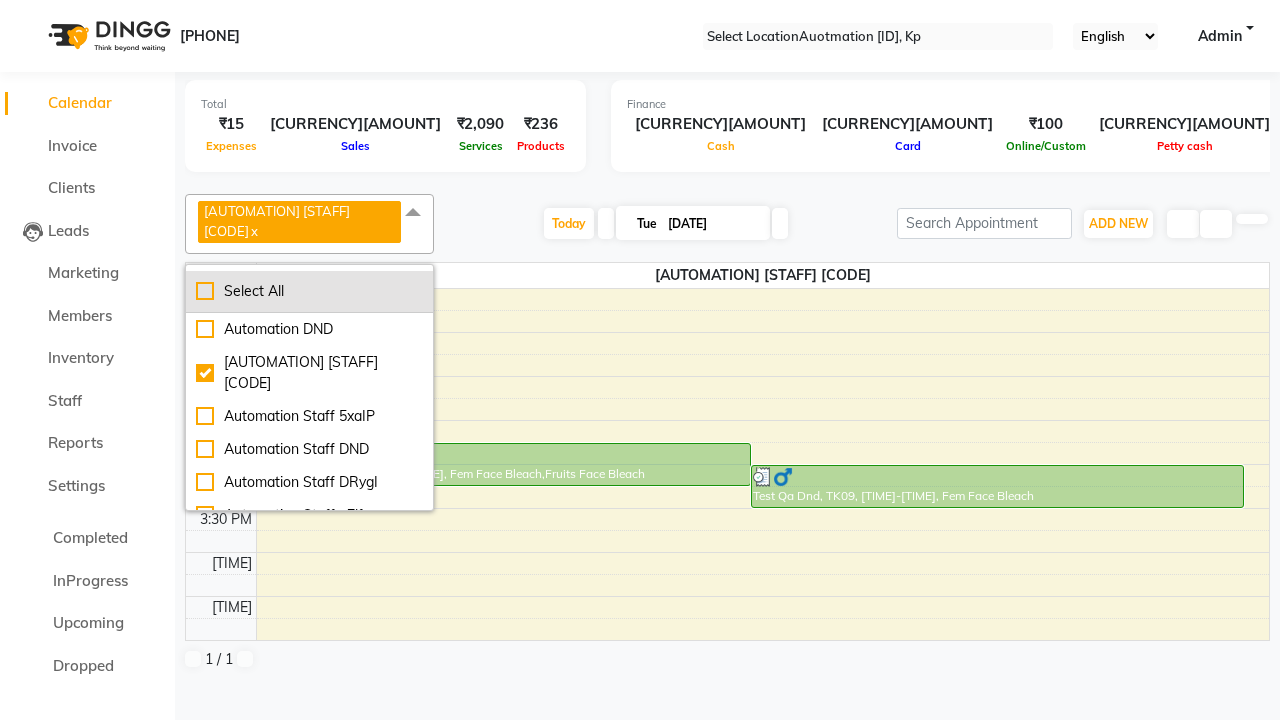click on "Select All" at bounding box center (309, 291) 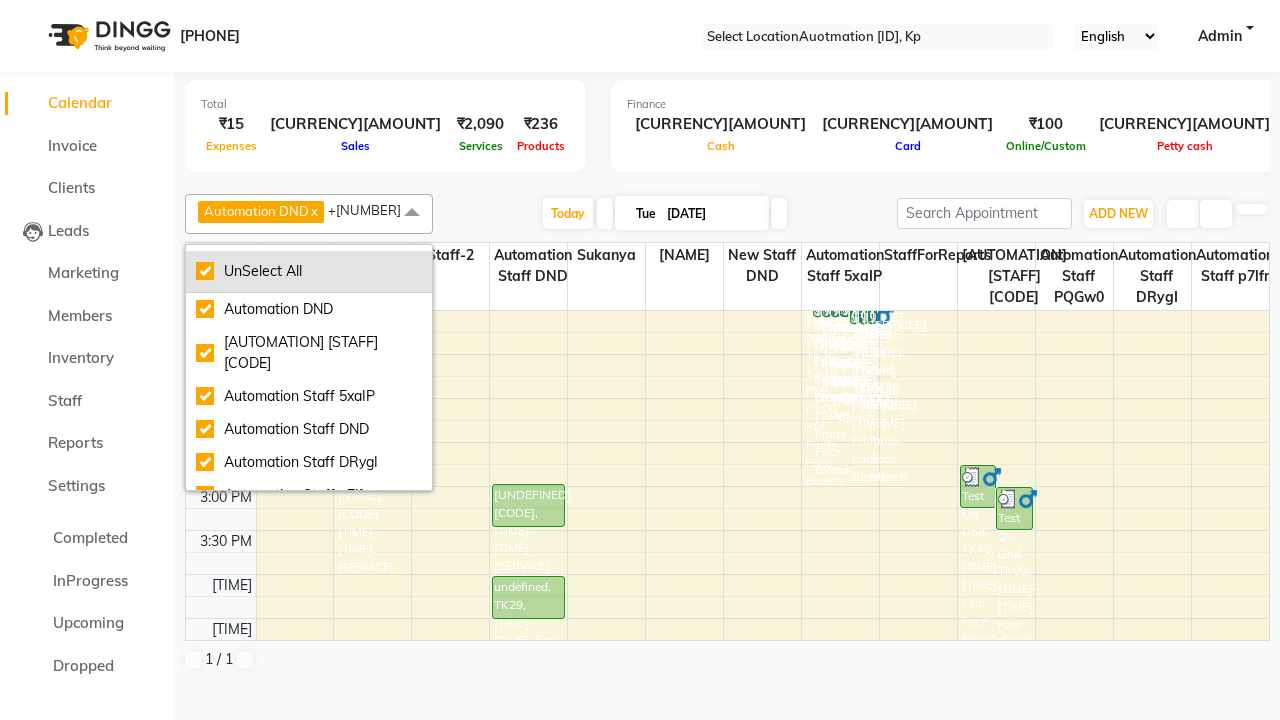 click on "UnSelect All" at bounding box center [309, 271] 